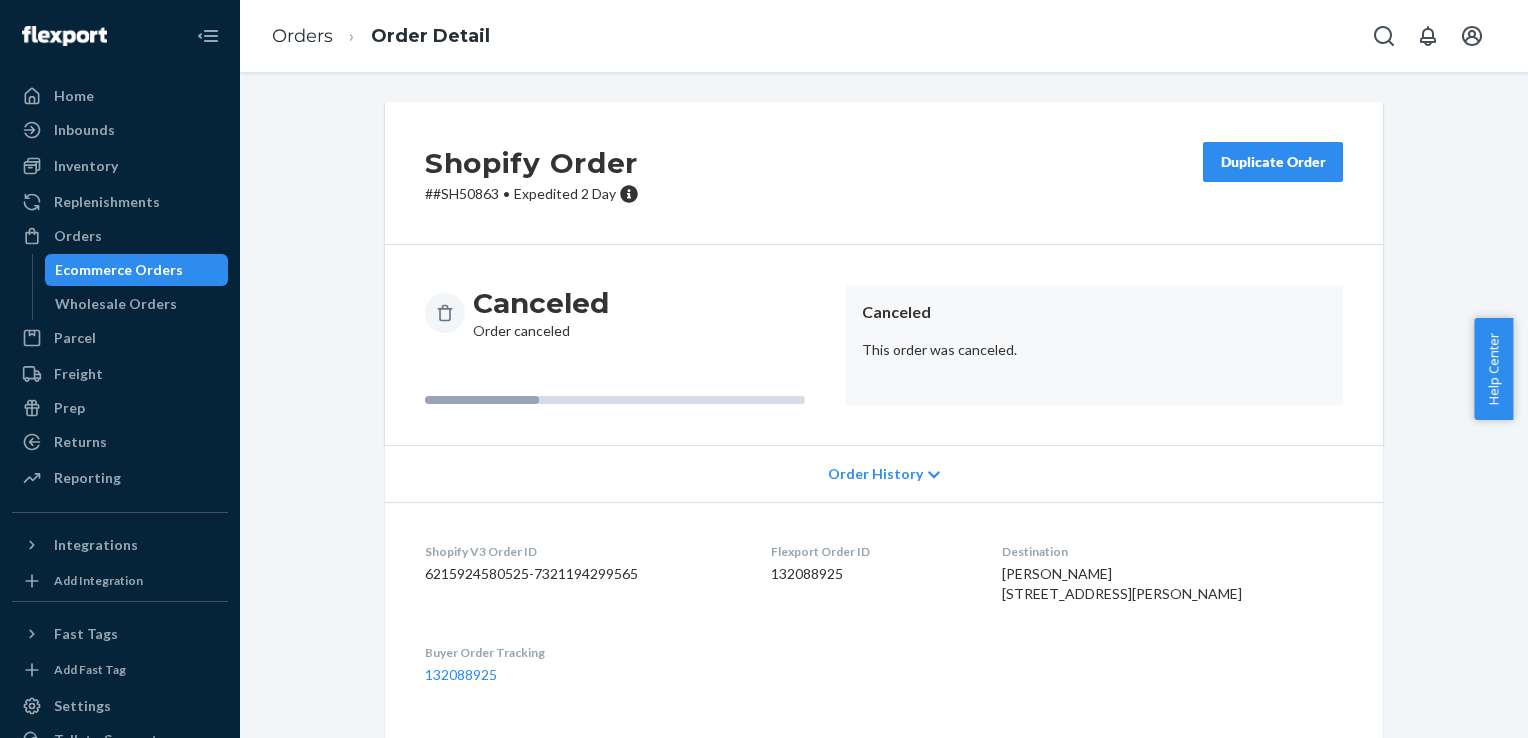 scroll, scrollTop: 0, scrollLeft: 0, axis: both 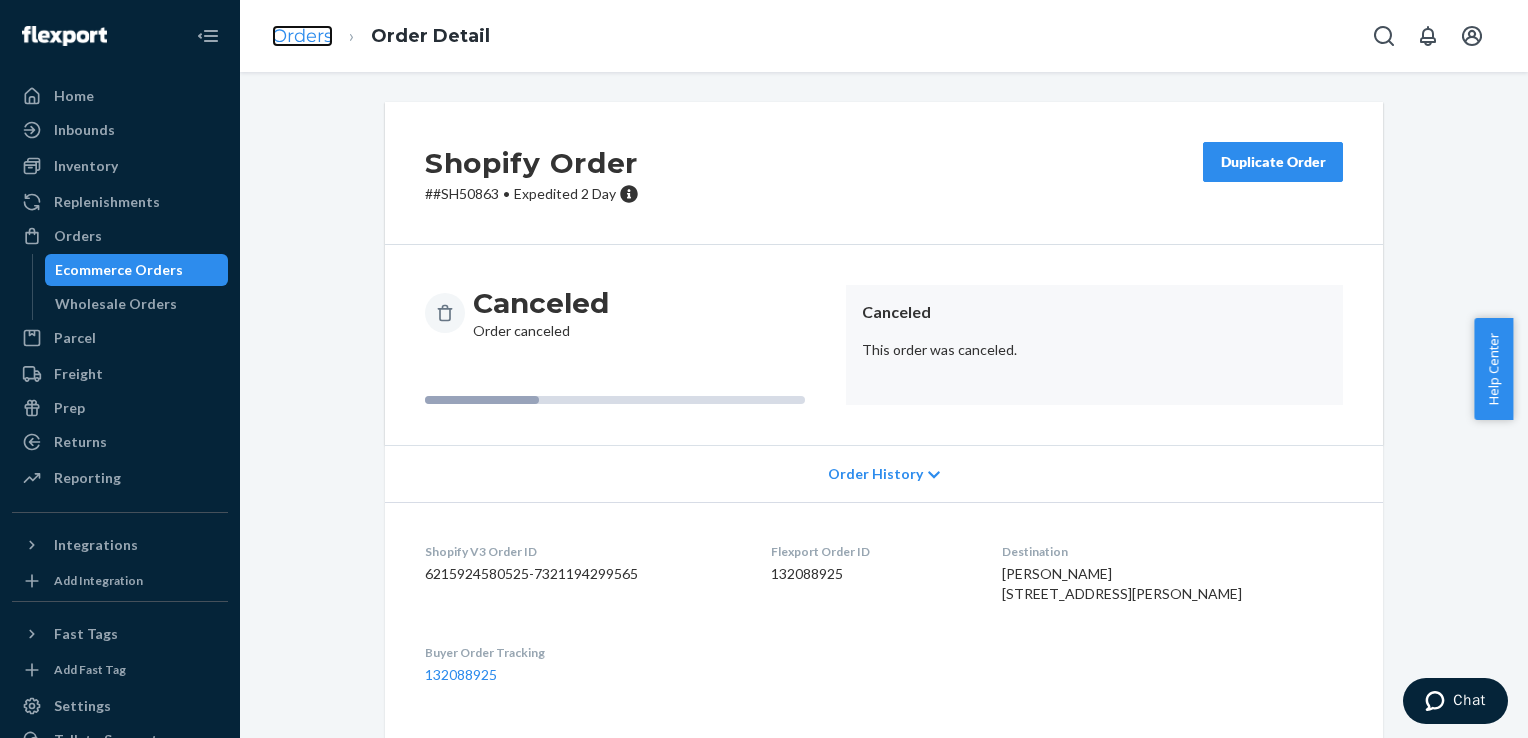 click on "Orders" at bounding box center (302, 36) 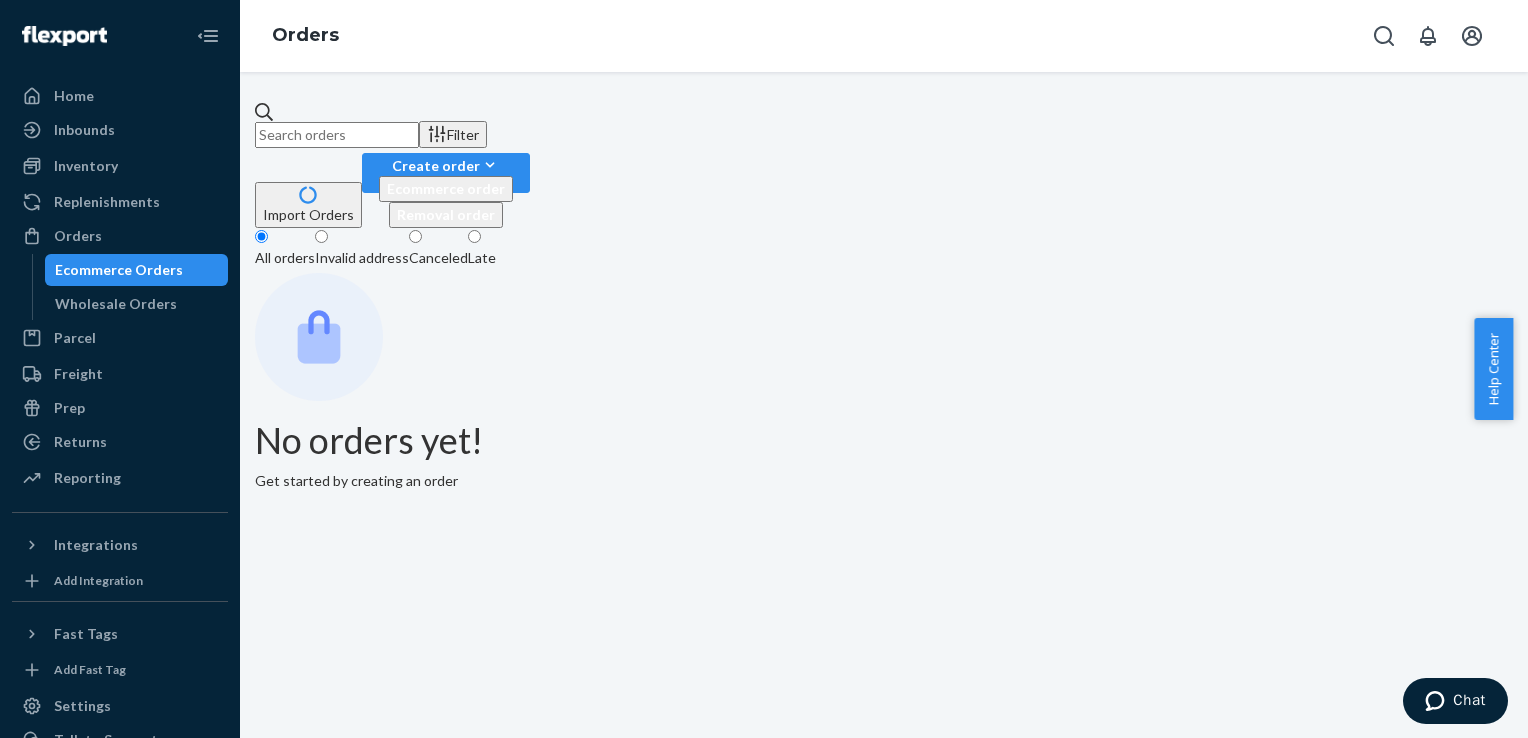 click at bounding box center [337, 135] 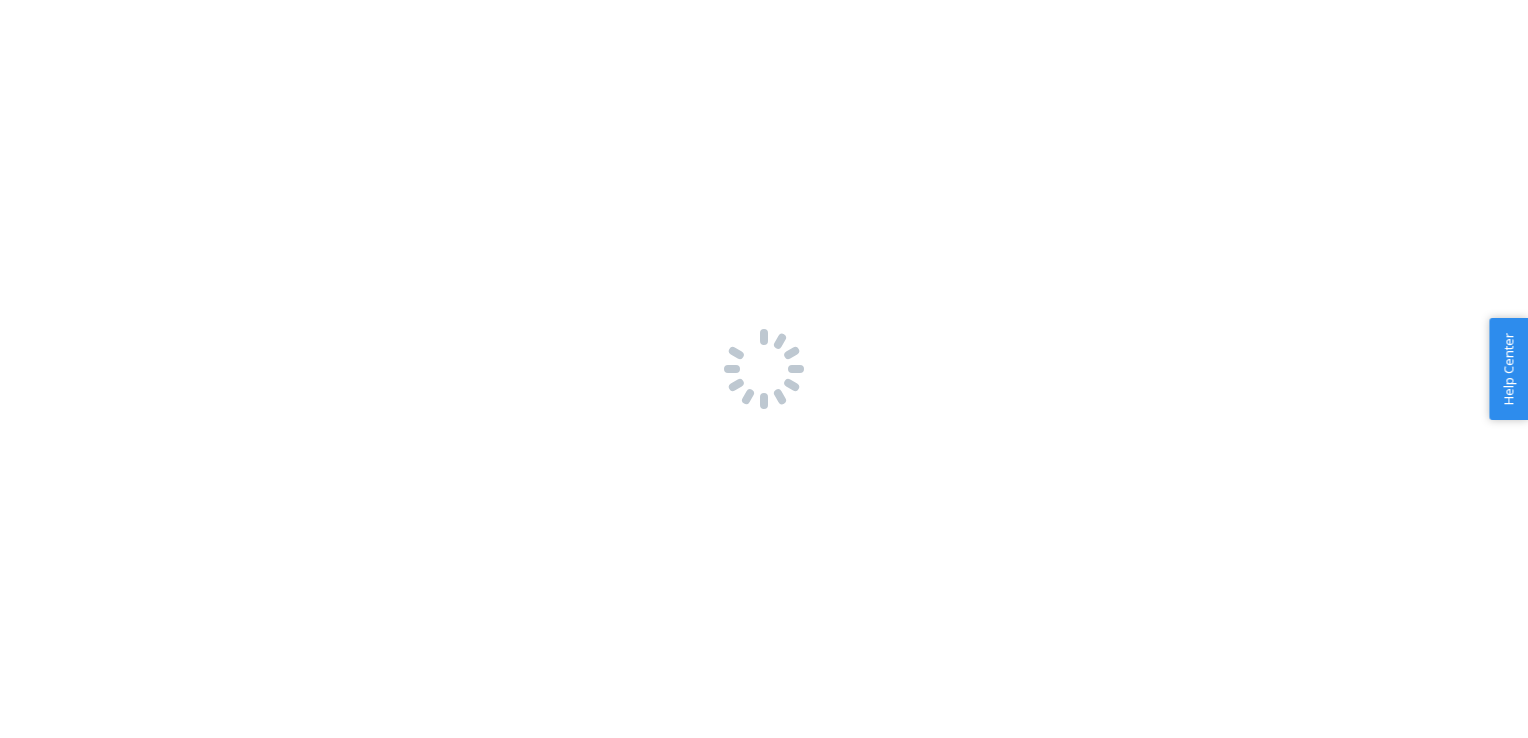scroll, scrollTop: 0, scrollLeft: 0, axis: both 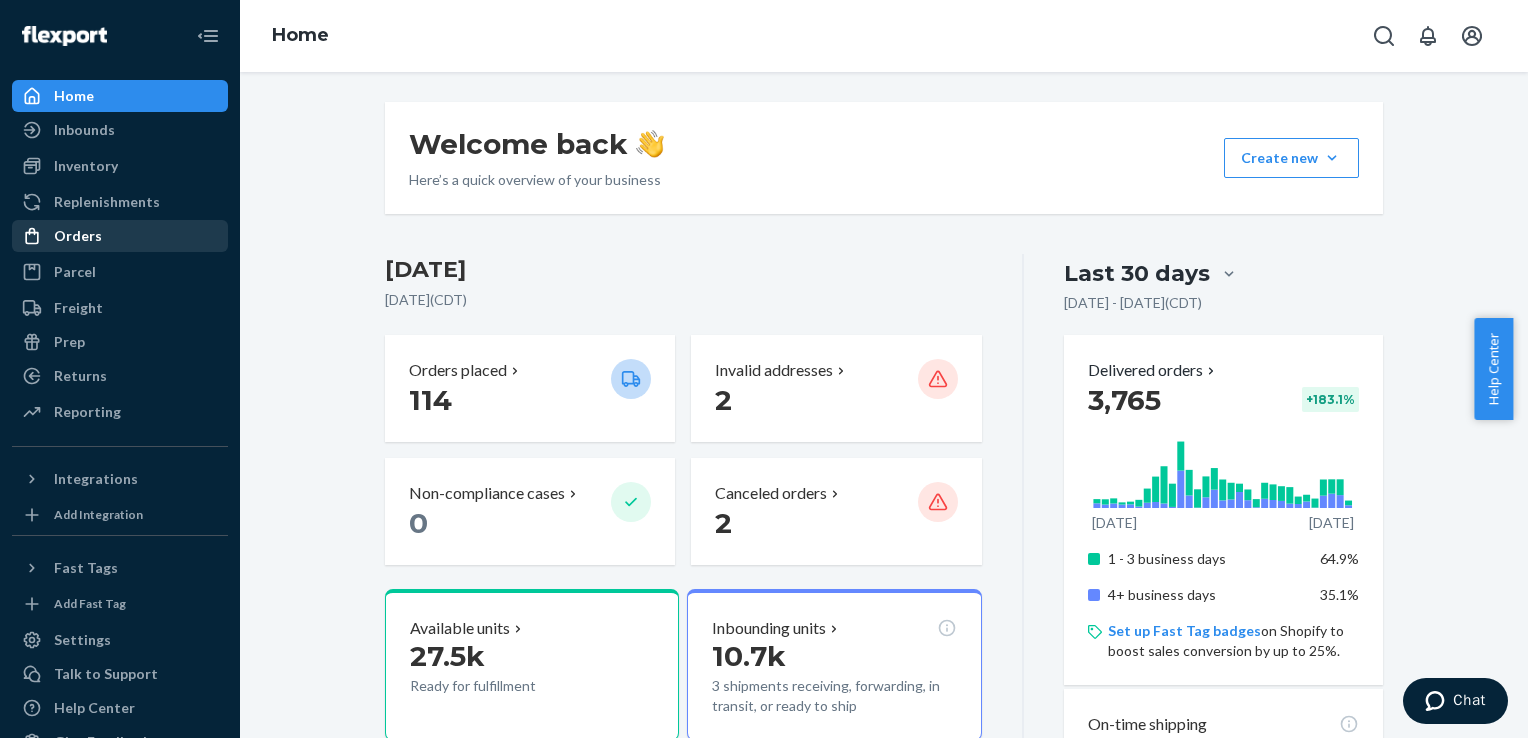 click on "Orders" at bounding box center [78, 236] 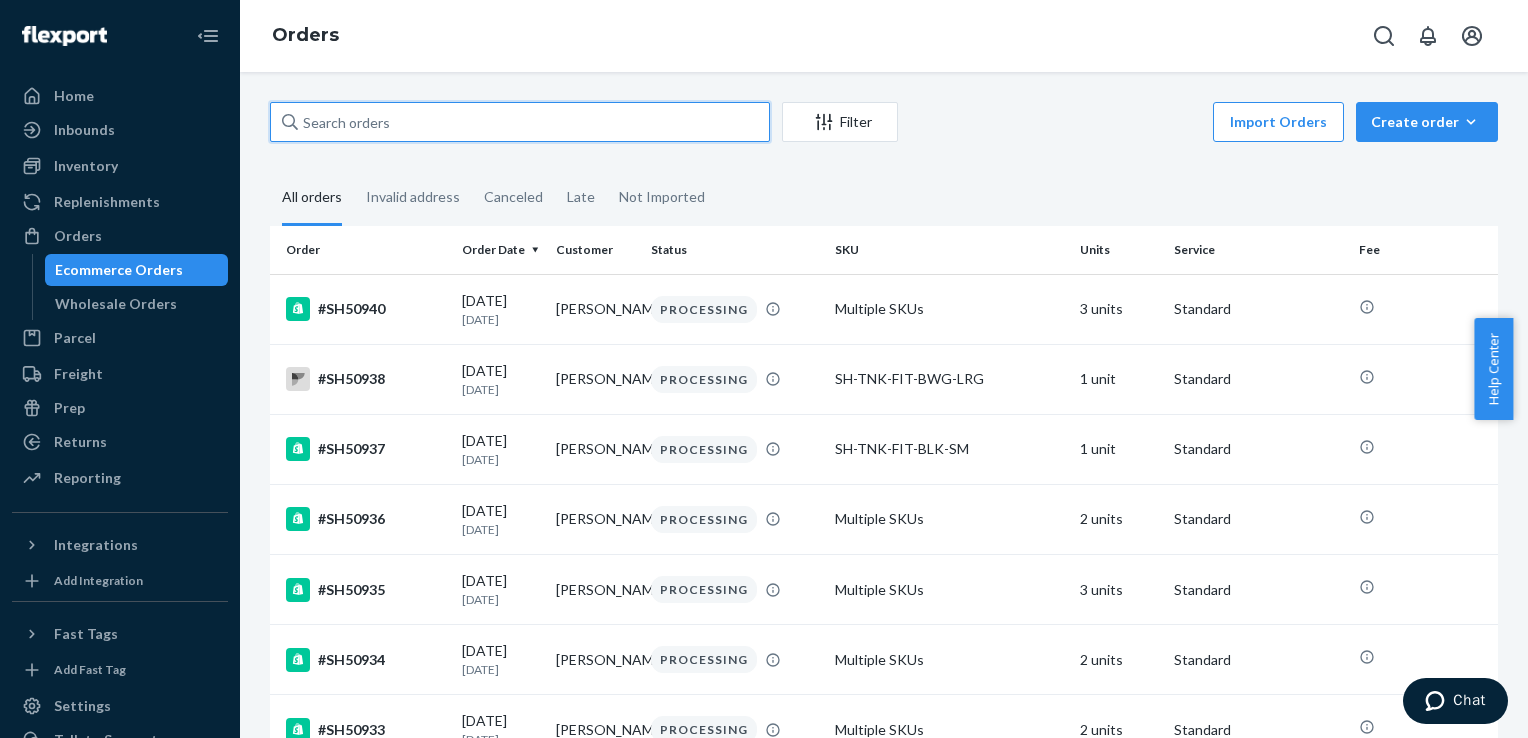 click at bounding box center [520, 122] 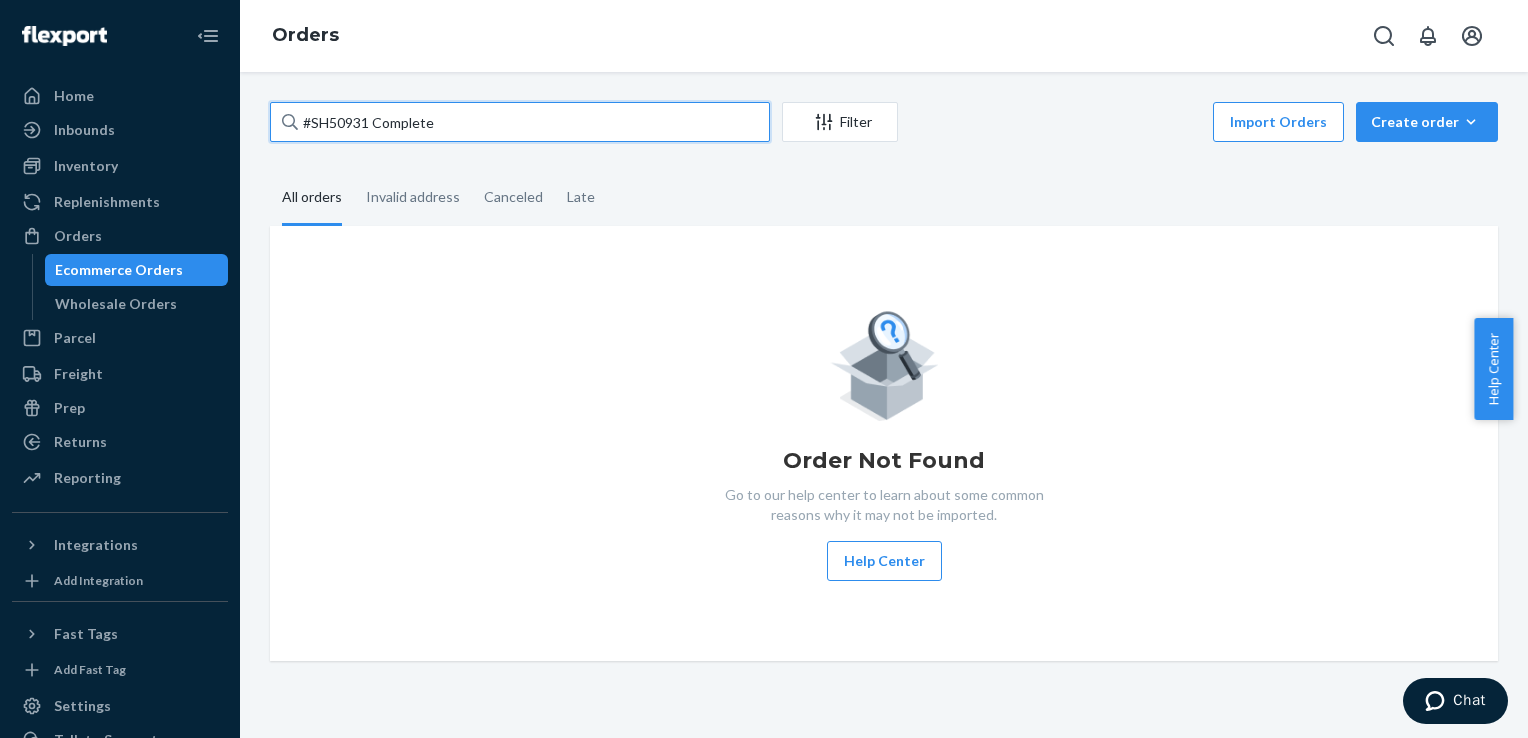 click on "#SH50931 Complete" at bounding box center [520, 122] 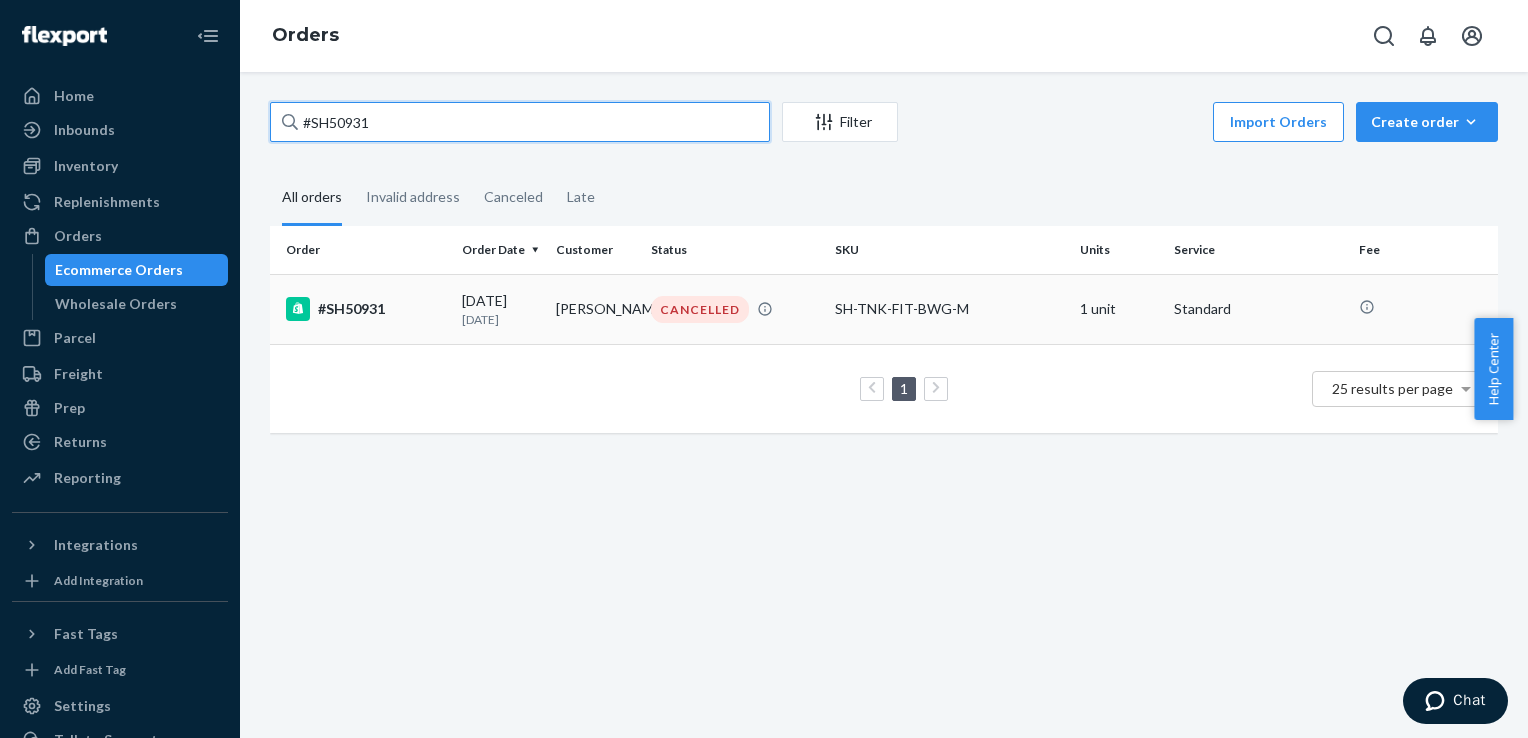 type on "#SH50931" 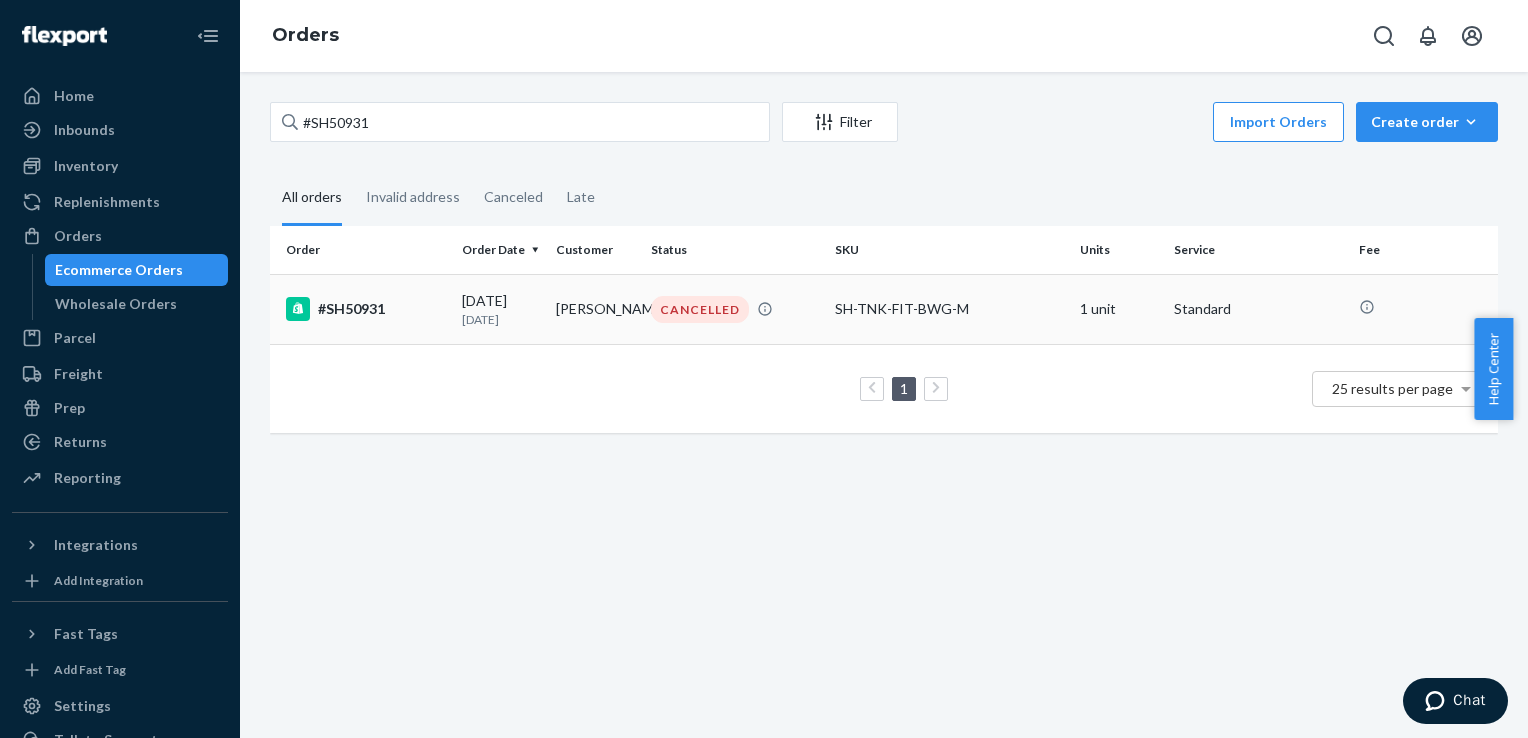 click on "#SH50931" at bounding box center (366, 309) 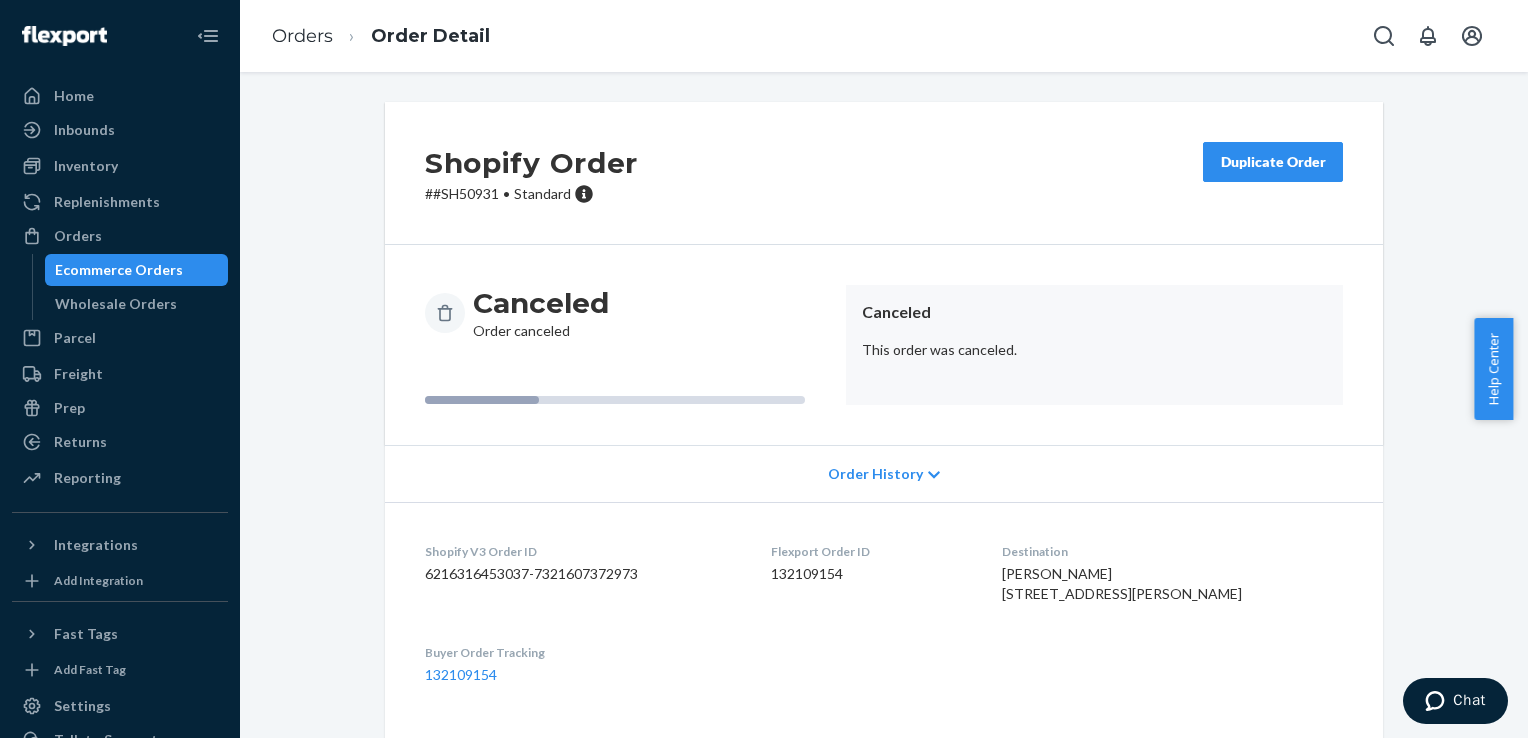 scroll, scrollTop: 176, scrollLeft: 0, axis: vertical 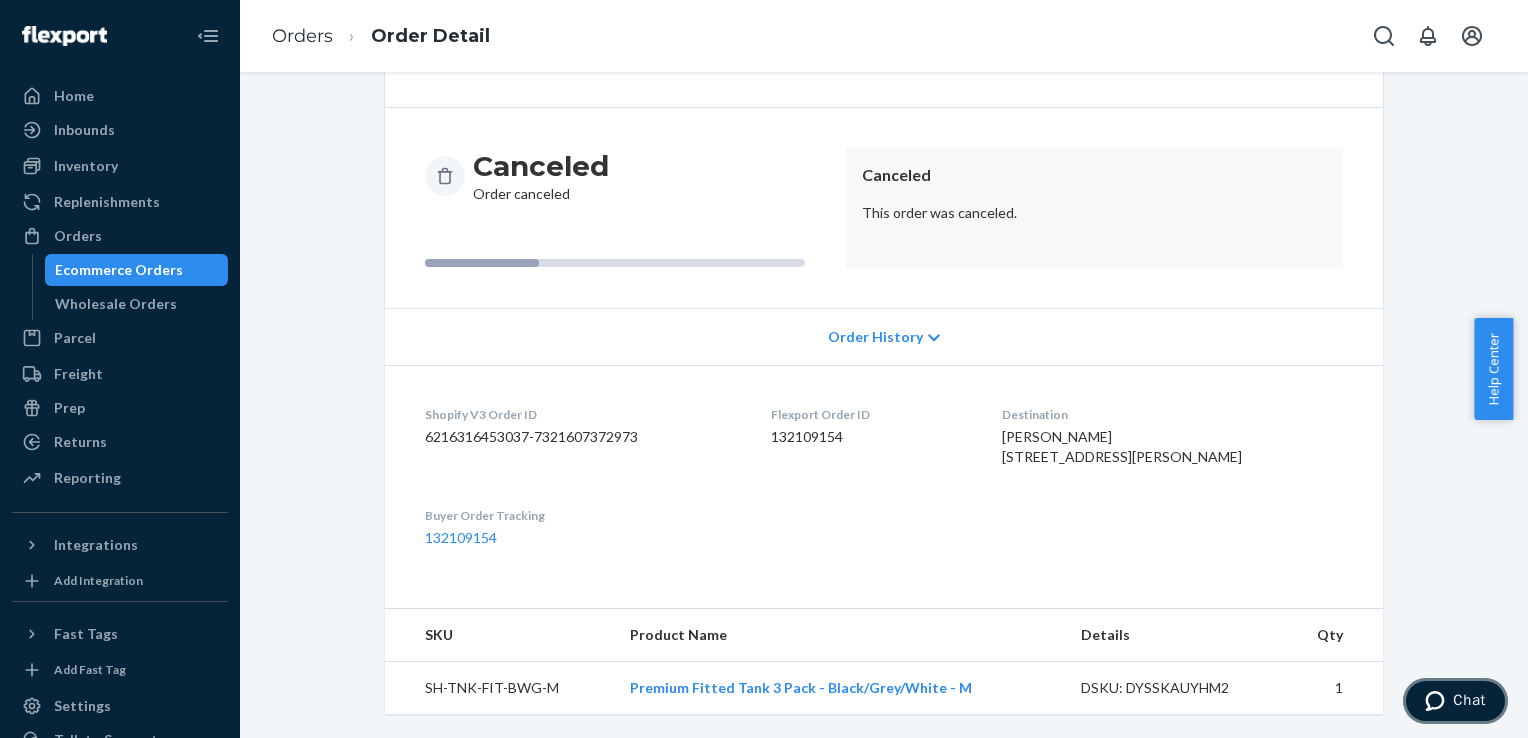 click on "Chat" at bounding box center (1469, 700) 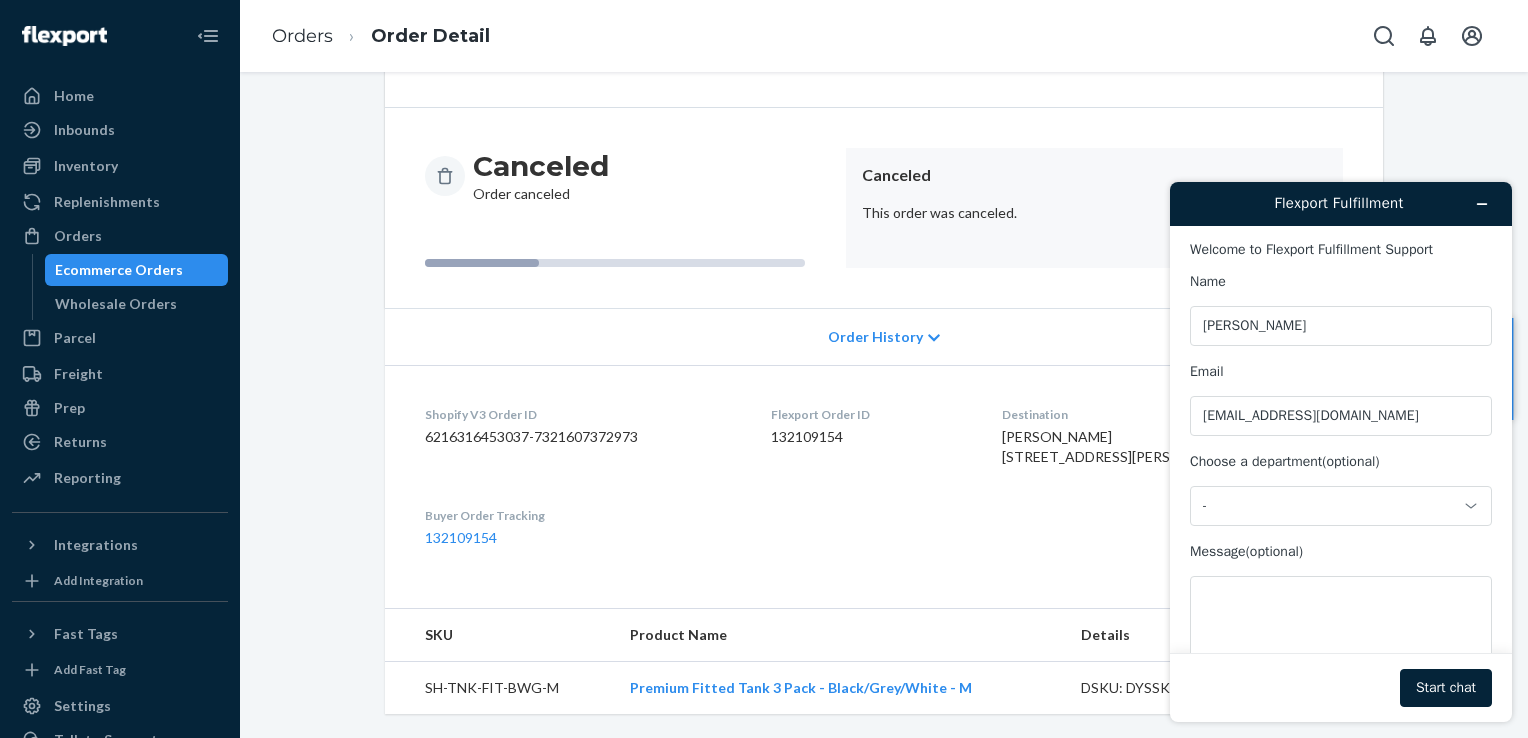 scroll, scrollTop: 0, scrollLeft: 0, axis: both 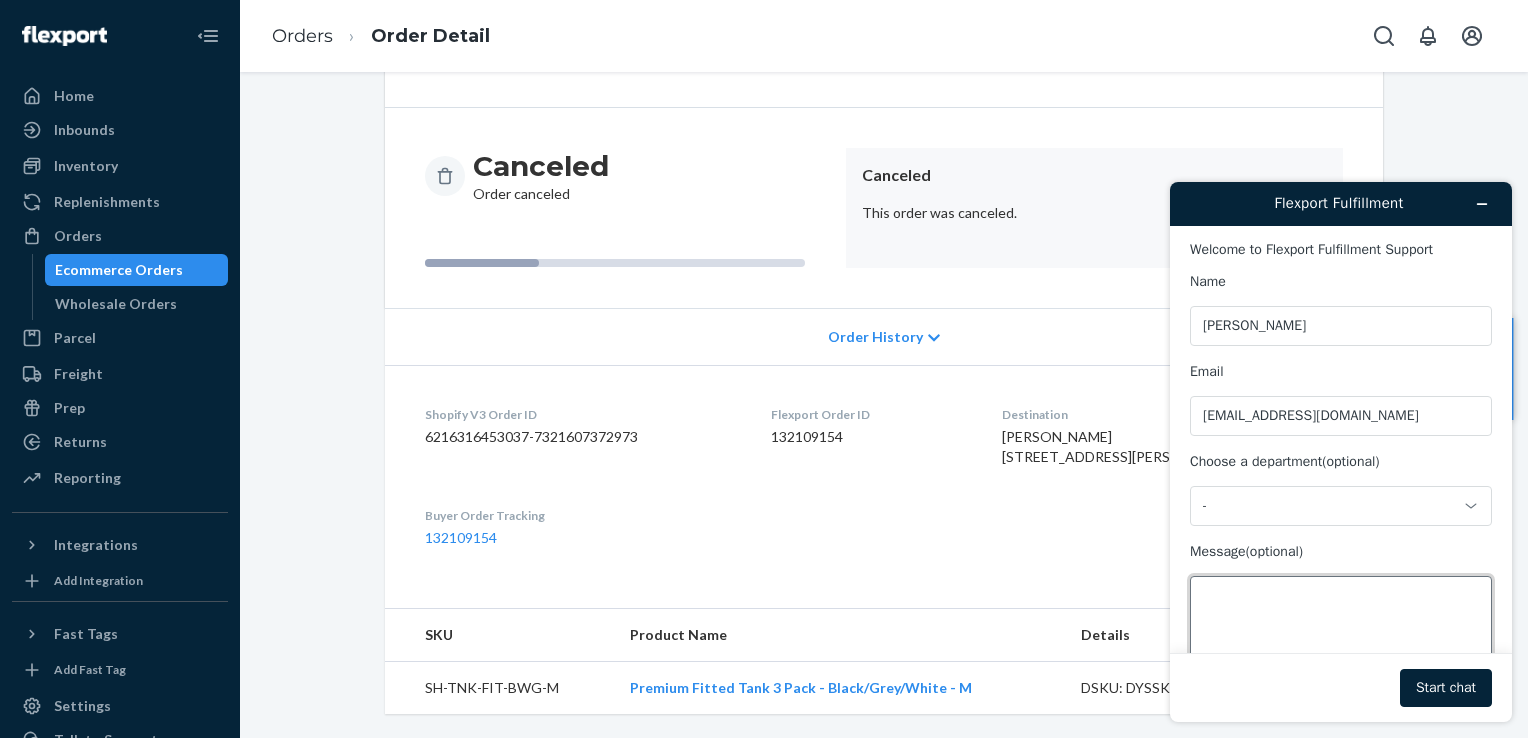 click on "Message  (optional)" at bounding box center [1341, 632] 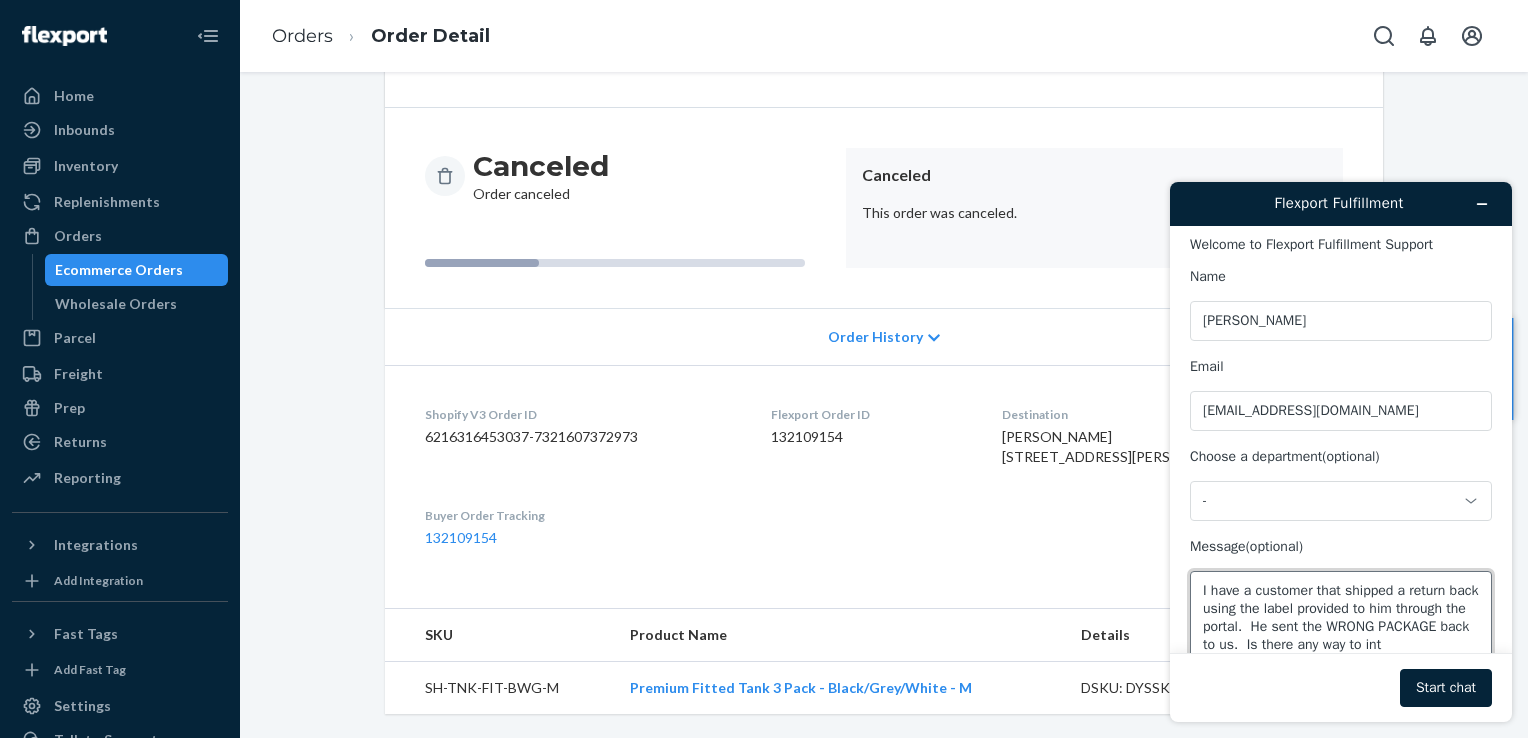 scroll, scrollTop: 24, scrollLeft: 0, axis: vertical 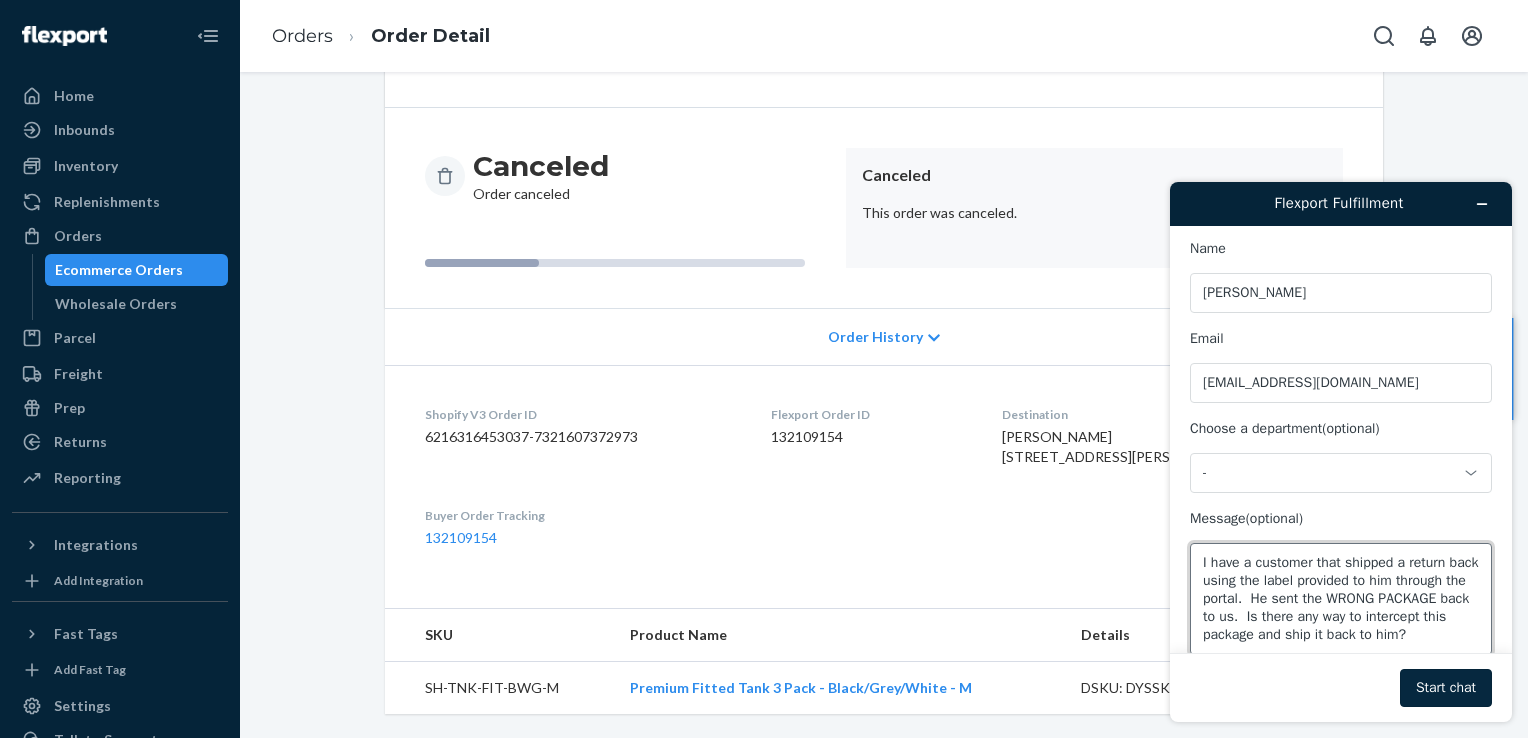 type on "I have a customer that shipped a return back using the label provided to him through the portal.  He sent the WRONG PACKAGE back to us.  Is there any way to intercept this package and ship it back to him?" 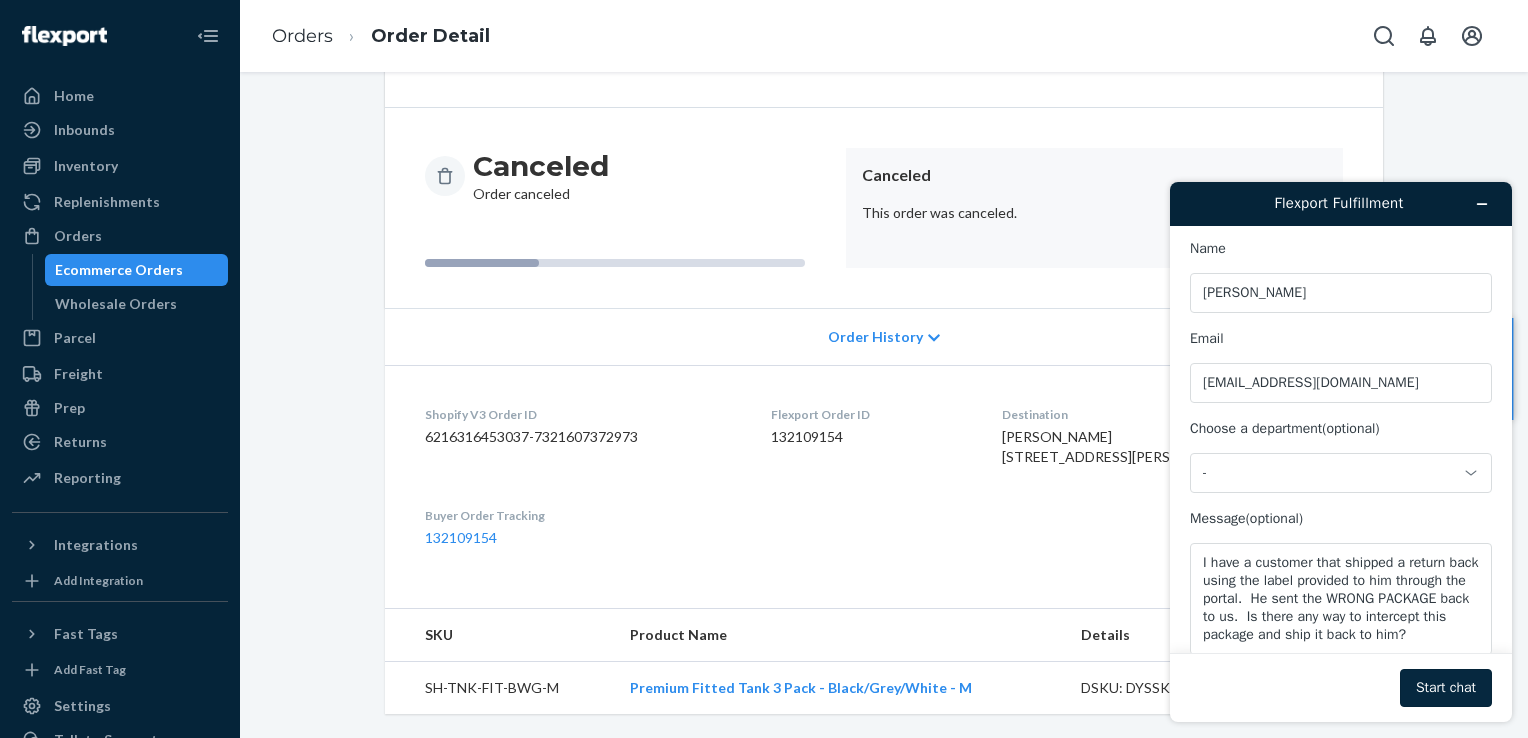 click on "Start chat" at bounding box center (1446, 688) 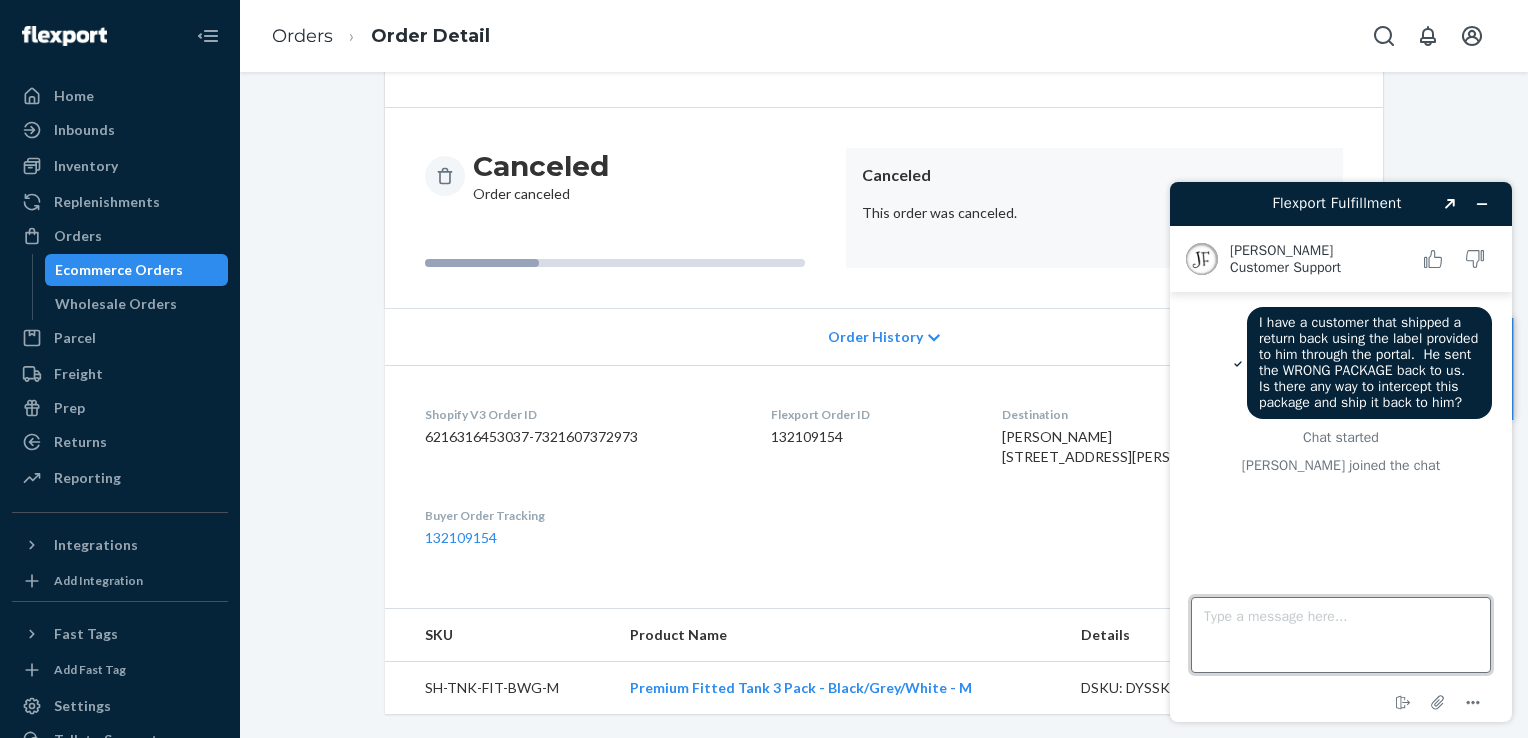 click on "Type a message here..." at bounding box center (1341, 635) 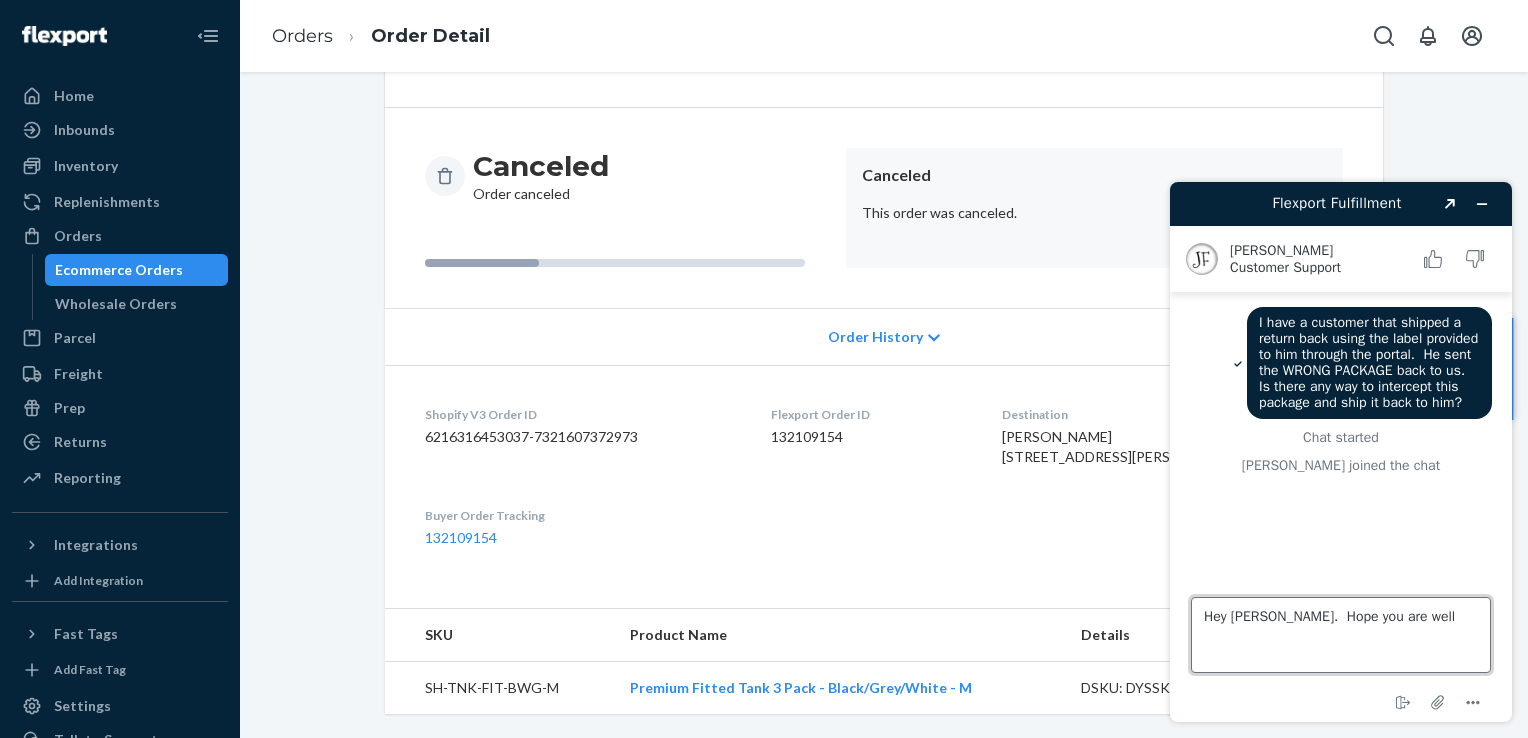 type on "Hey [PERSON_NAME].  Hope you are well," 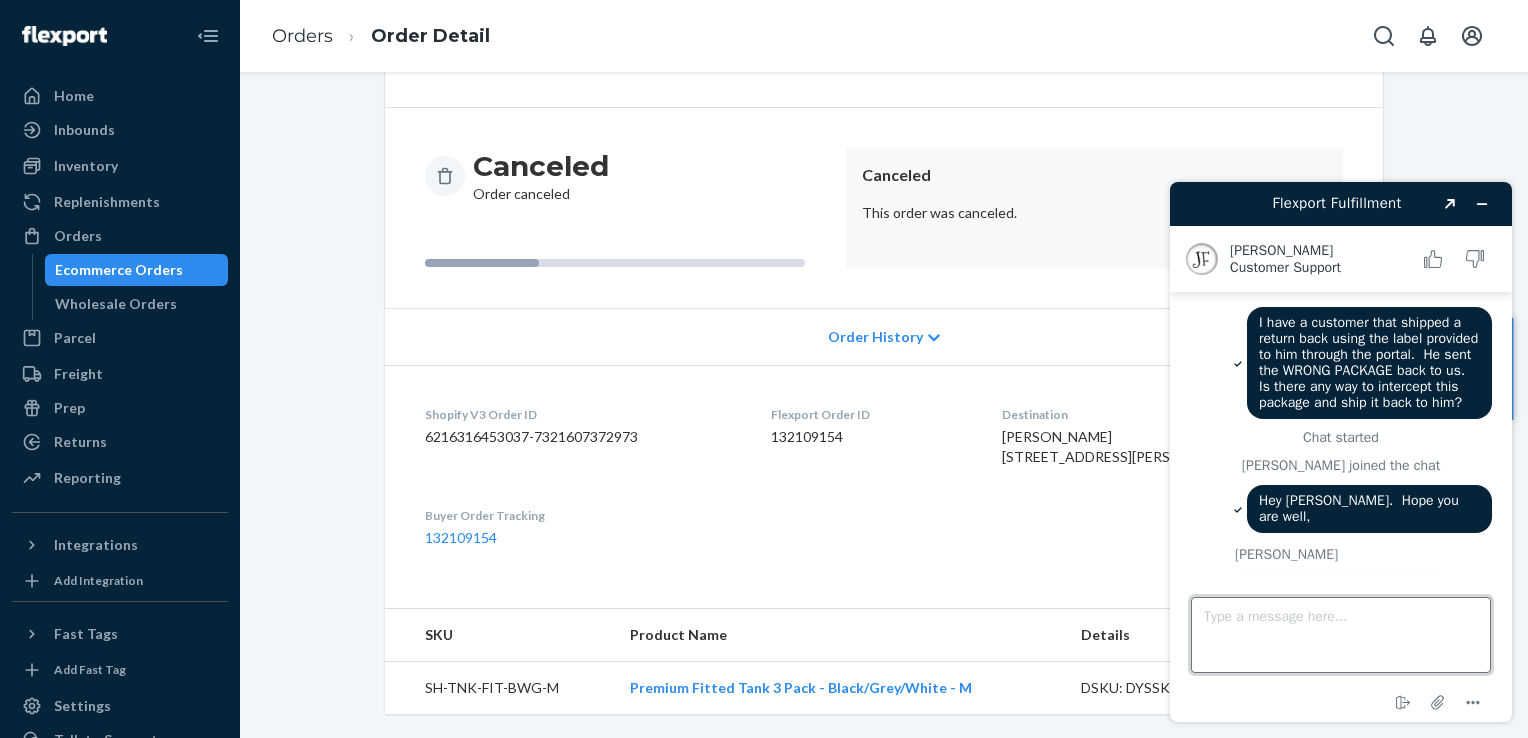 scroll, scrollTop: 88, scrollLeft: 0, axis: vertical 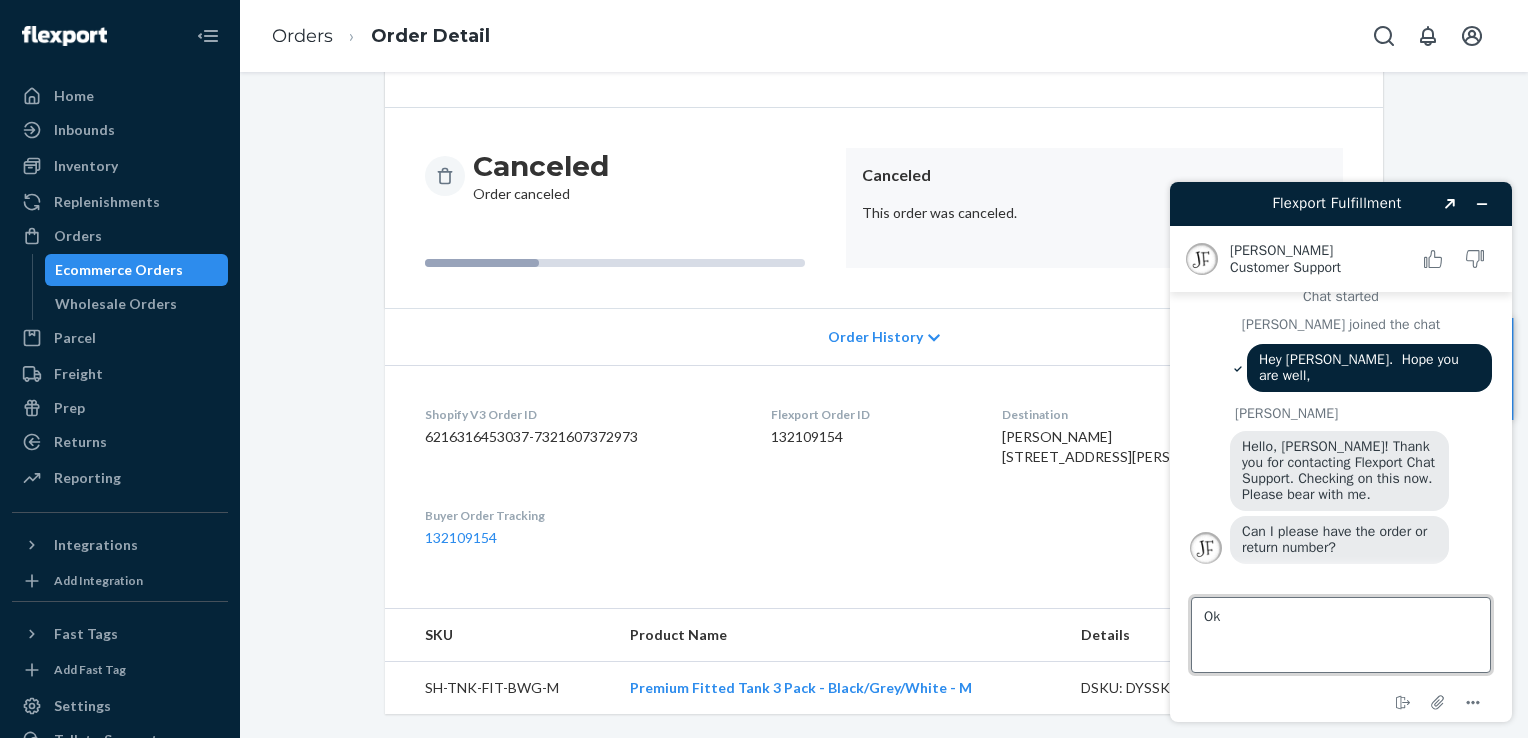 type on "O" 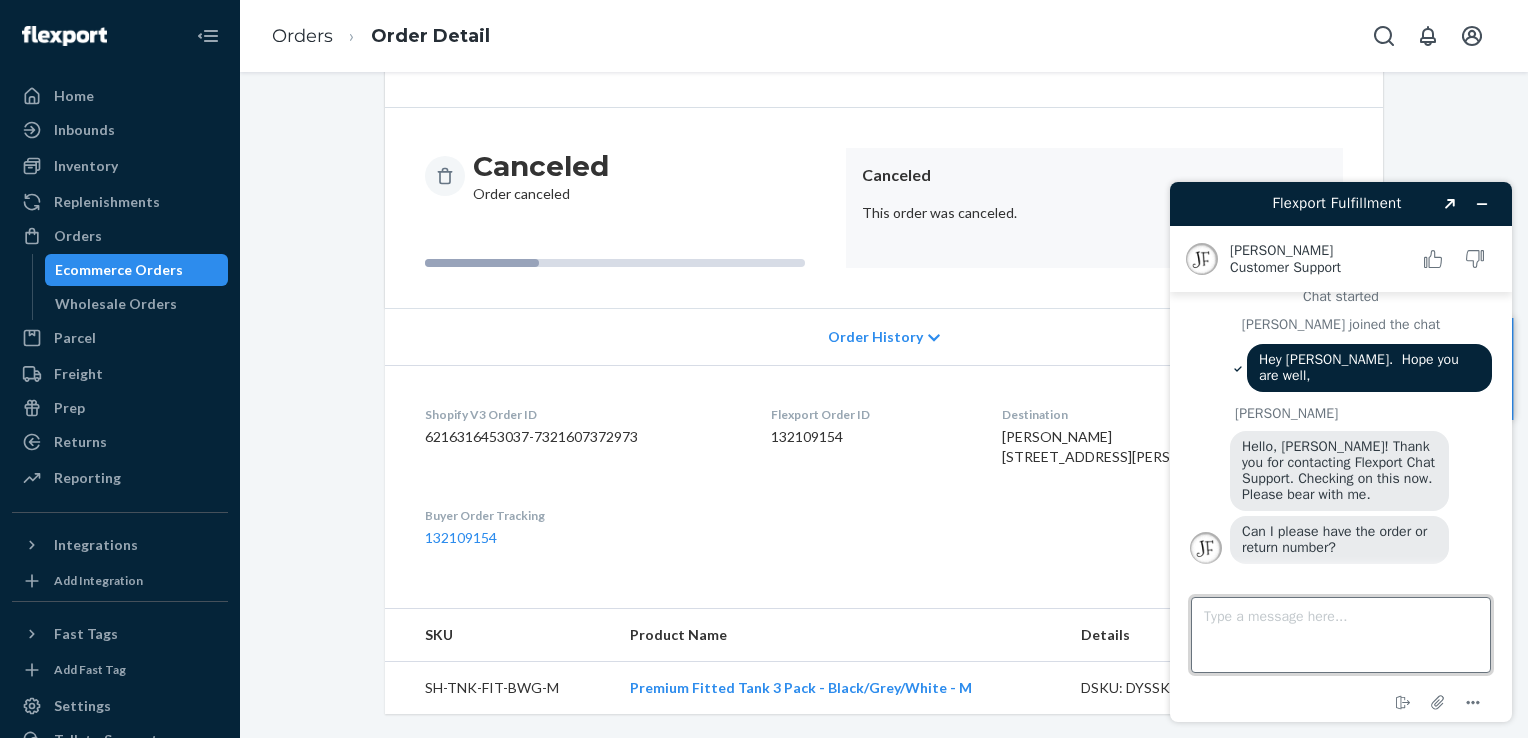 paste on "#SH48091" 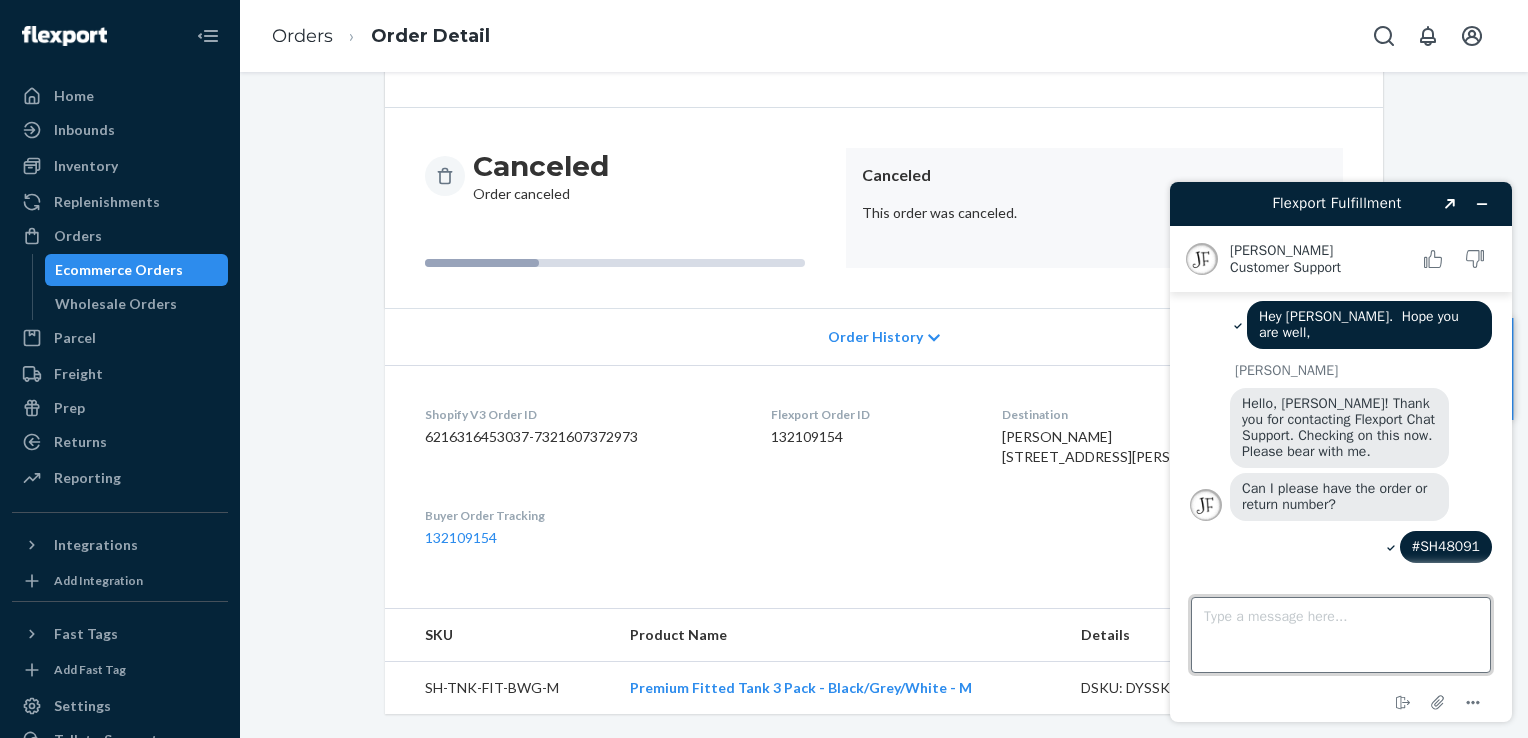 scroll, scrollTop: 287, scrollLeft: 0, axis: vertical 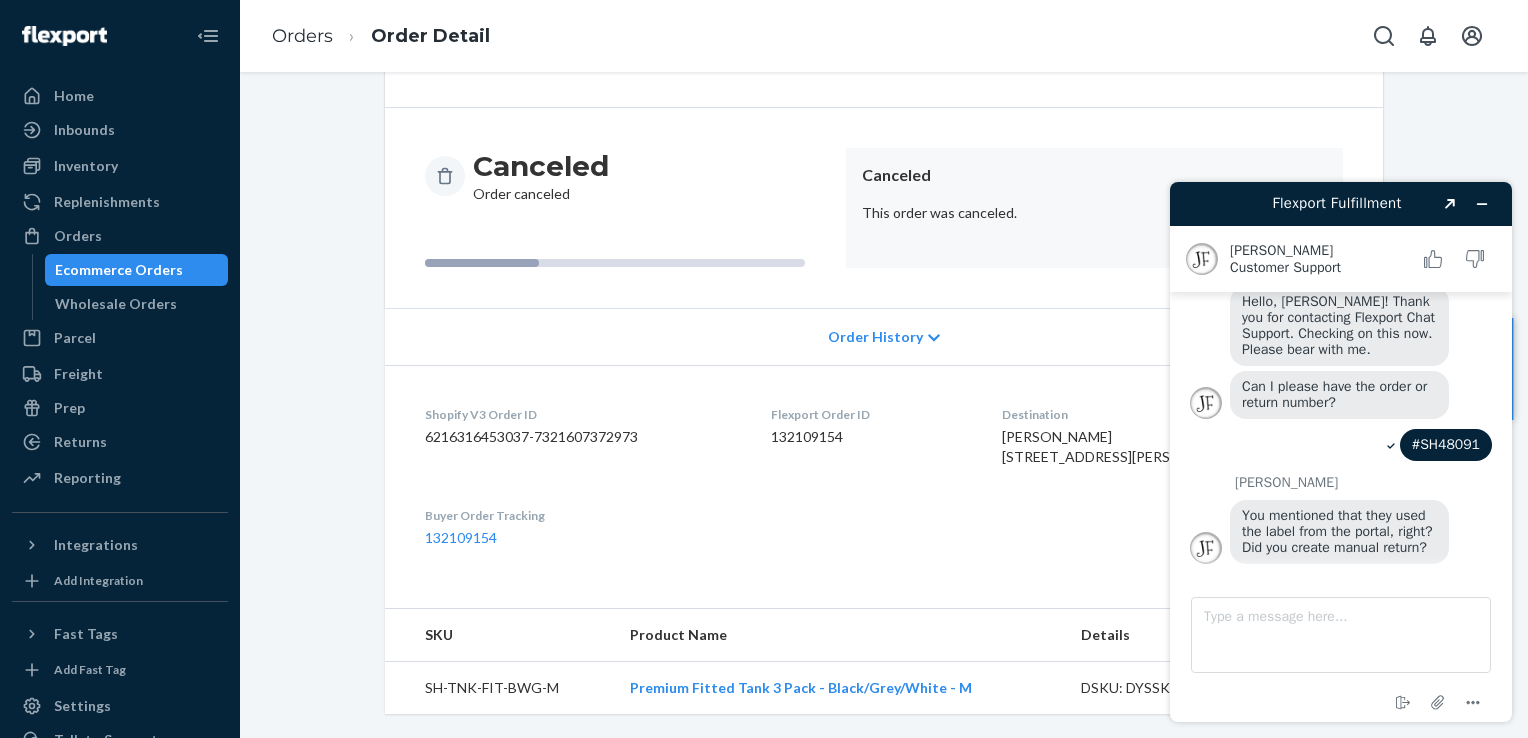 drag, startPoint x: 1182, startPoint y: 320, endPoint x: 1142, endPoint y: 319, distance: 40.012497 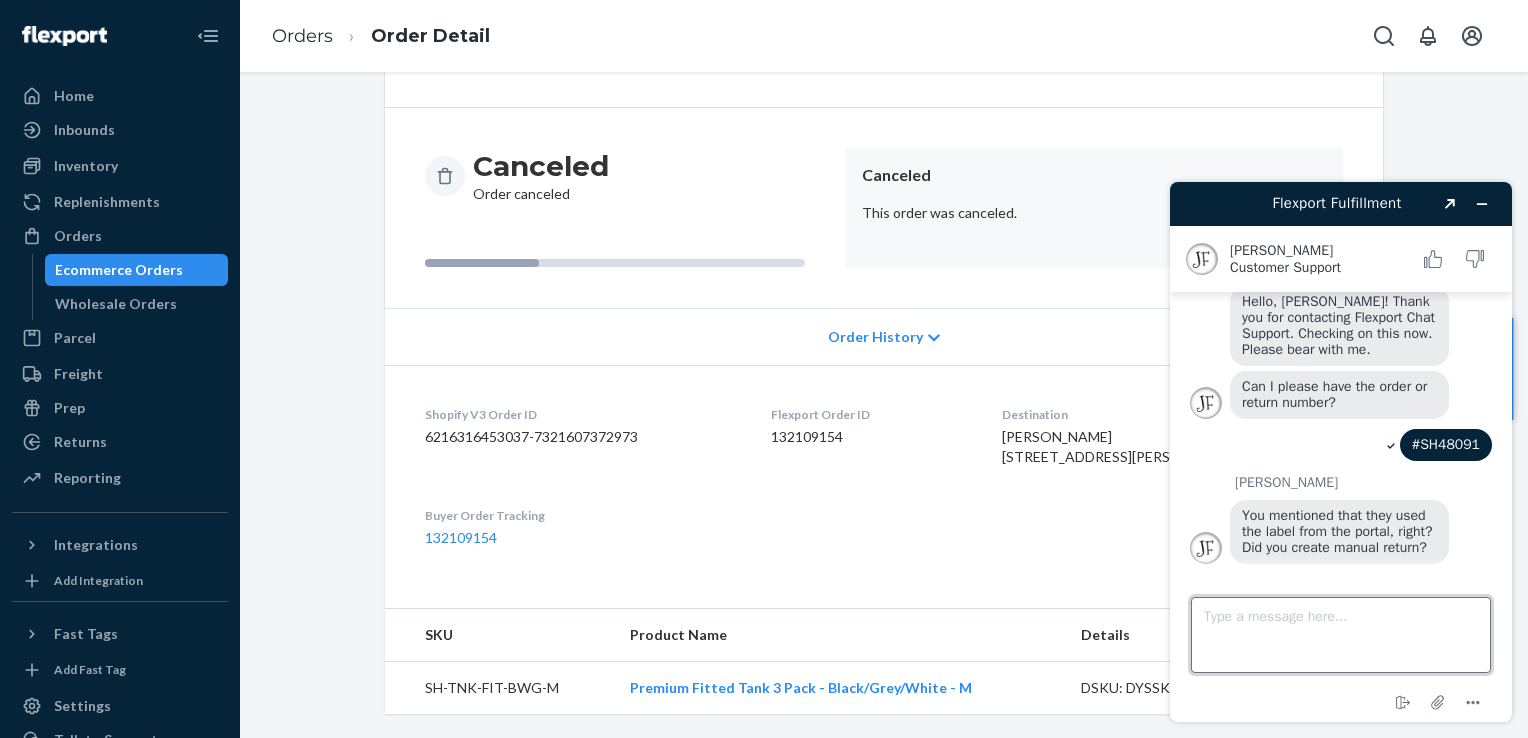 click on "Type a message here..." at bounding box center [1341, 635] 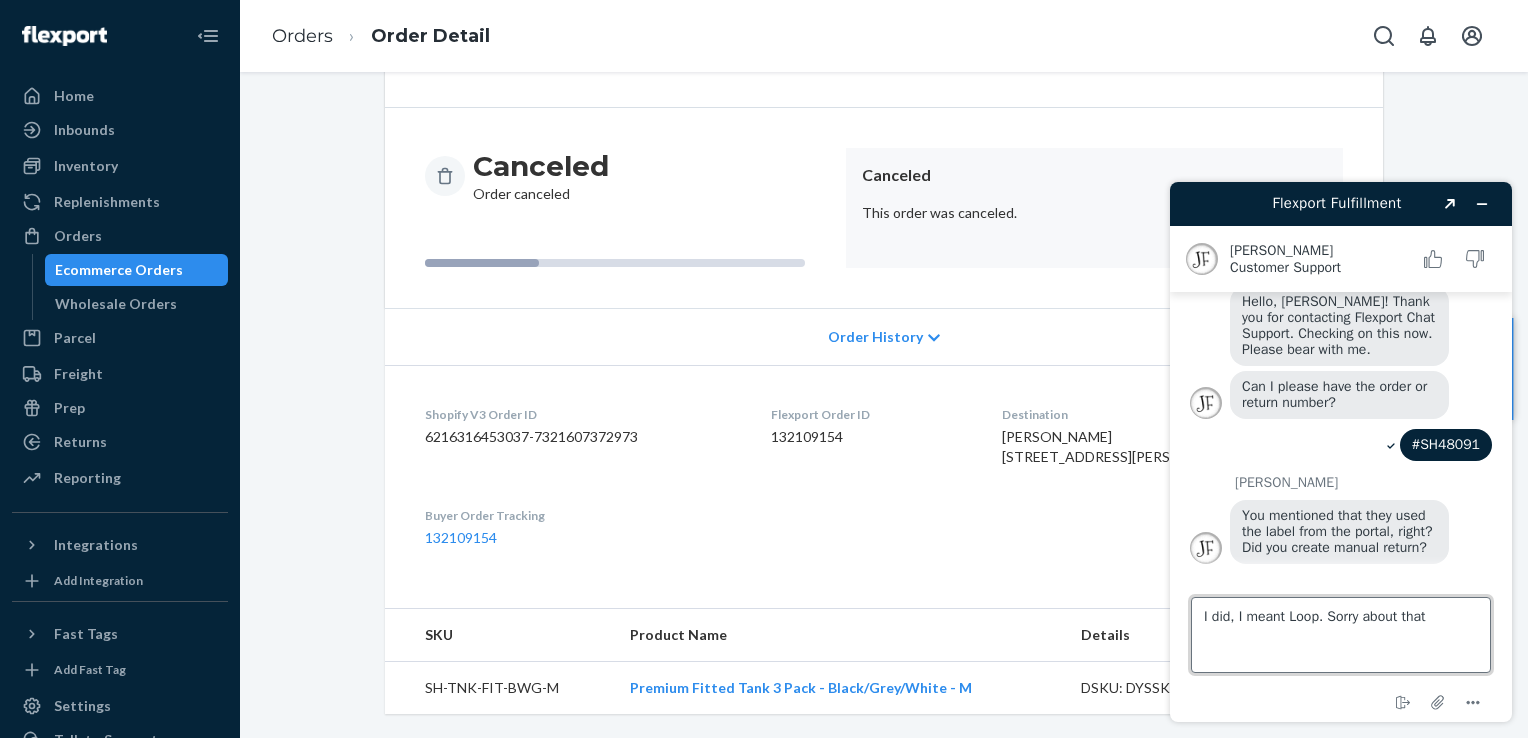 type on "I did, I meant Loop. Sorry about that." 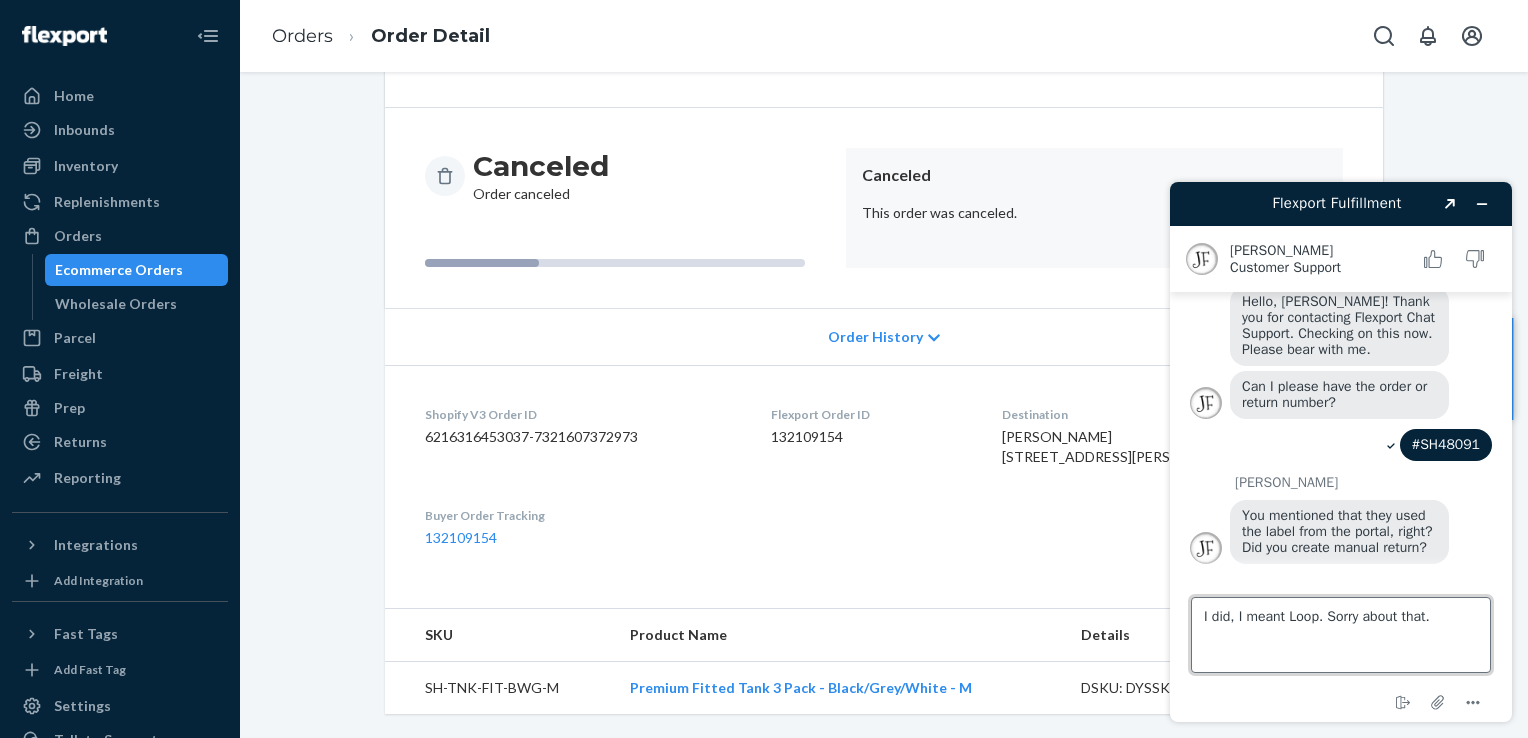 type 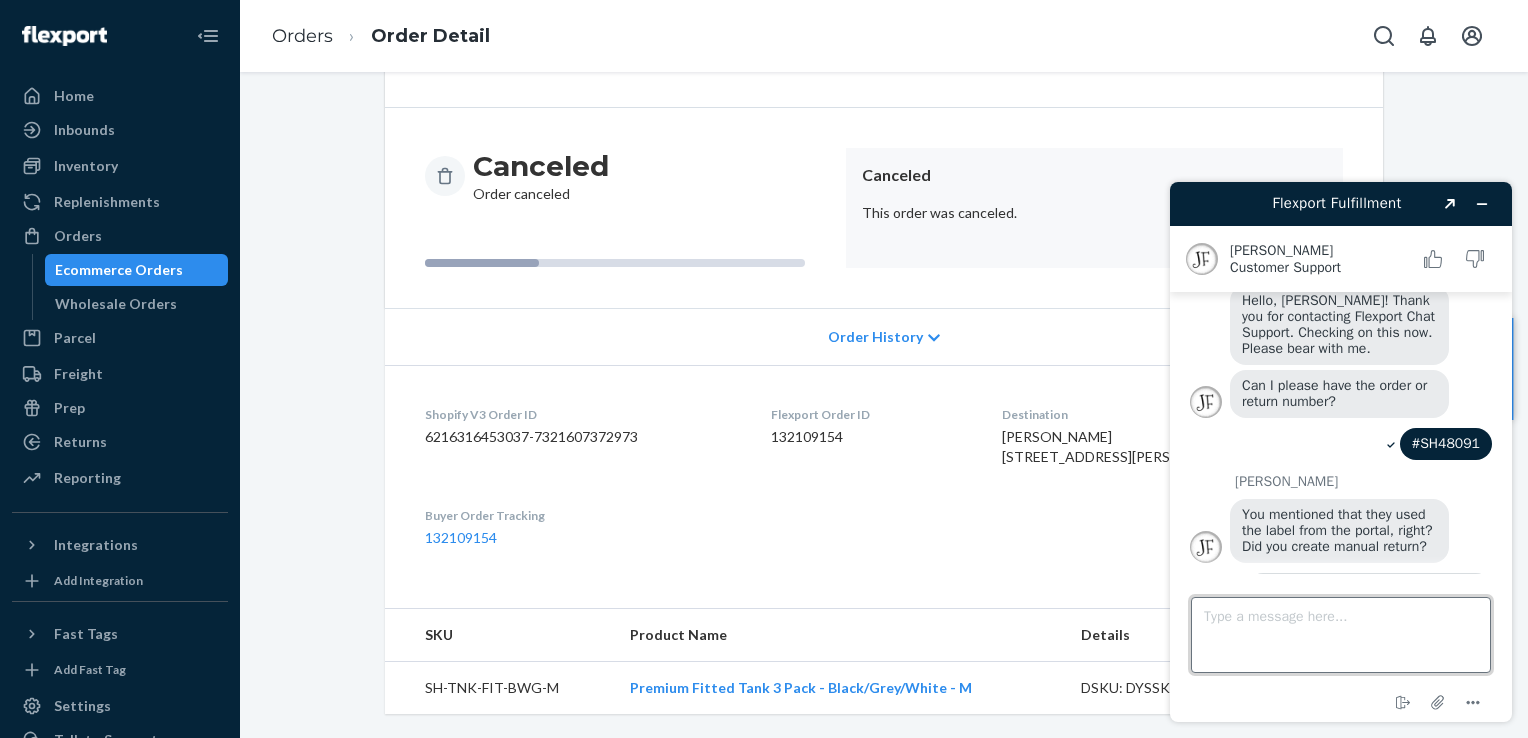 scroll, scrollTop: 344, scrollLeft: 0, axis: vertical 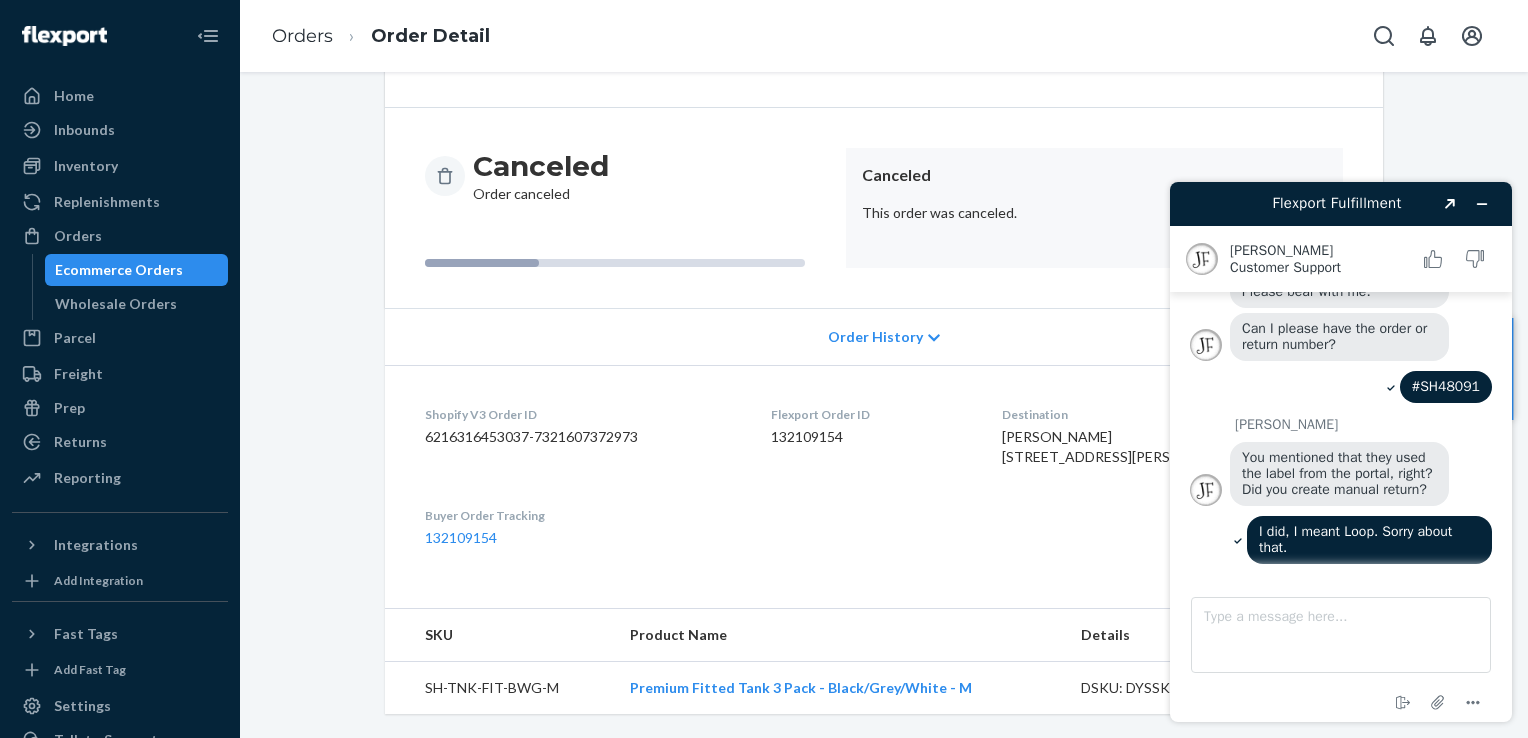 click on "Shopify V3 Order ID 6216316453037-7321607372973 Flexport Order ID 132109154 Destination [PERSON_NAME]
[STREET_ADDRESS][PERSON_NAME]
US Buyer Order Tracking 132109154" at bounding box center [884, 476] 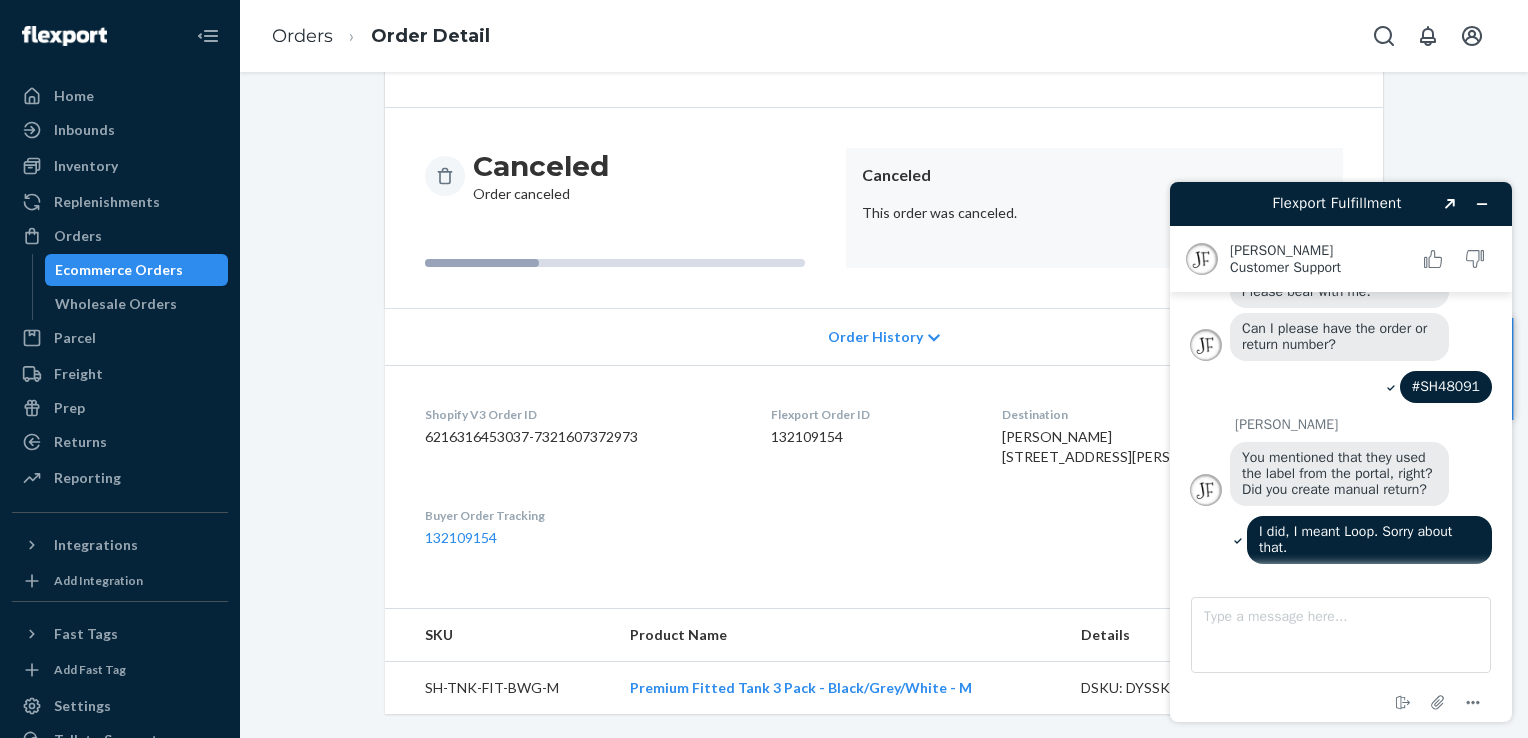 click on "Canceled" at bounding box center [1094, 175] 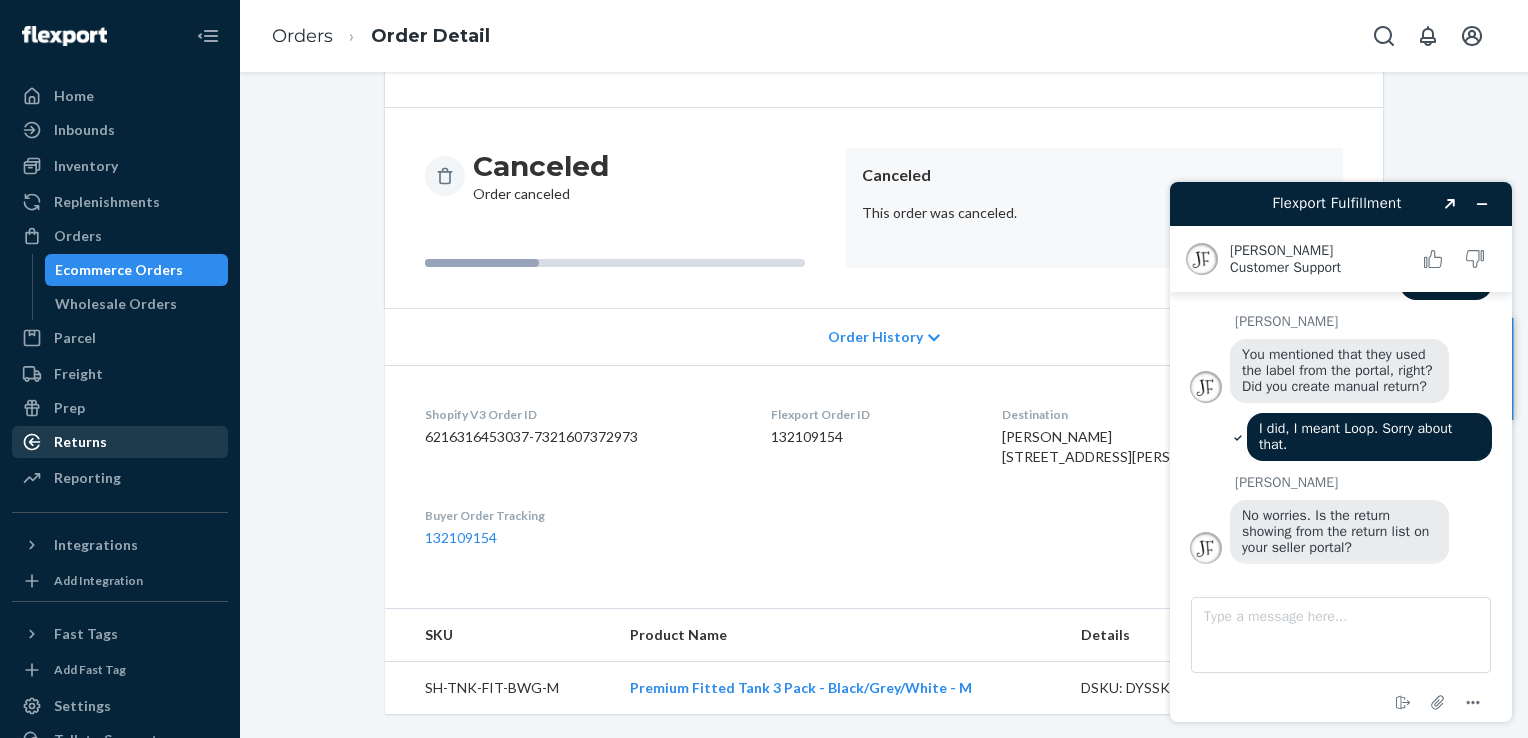 click on "Returns" at bounding box center (80, 442) 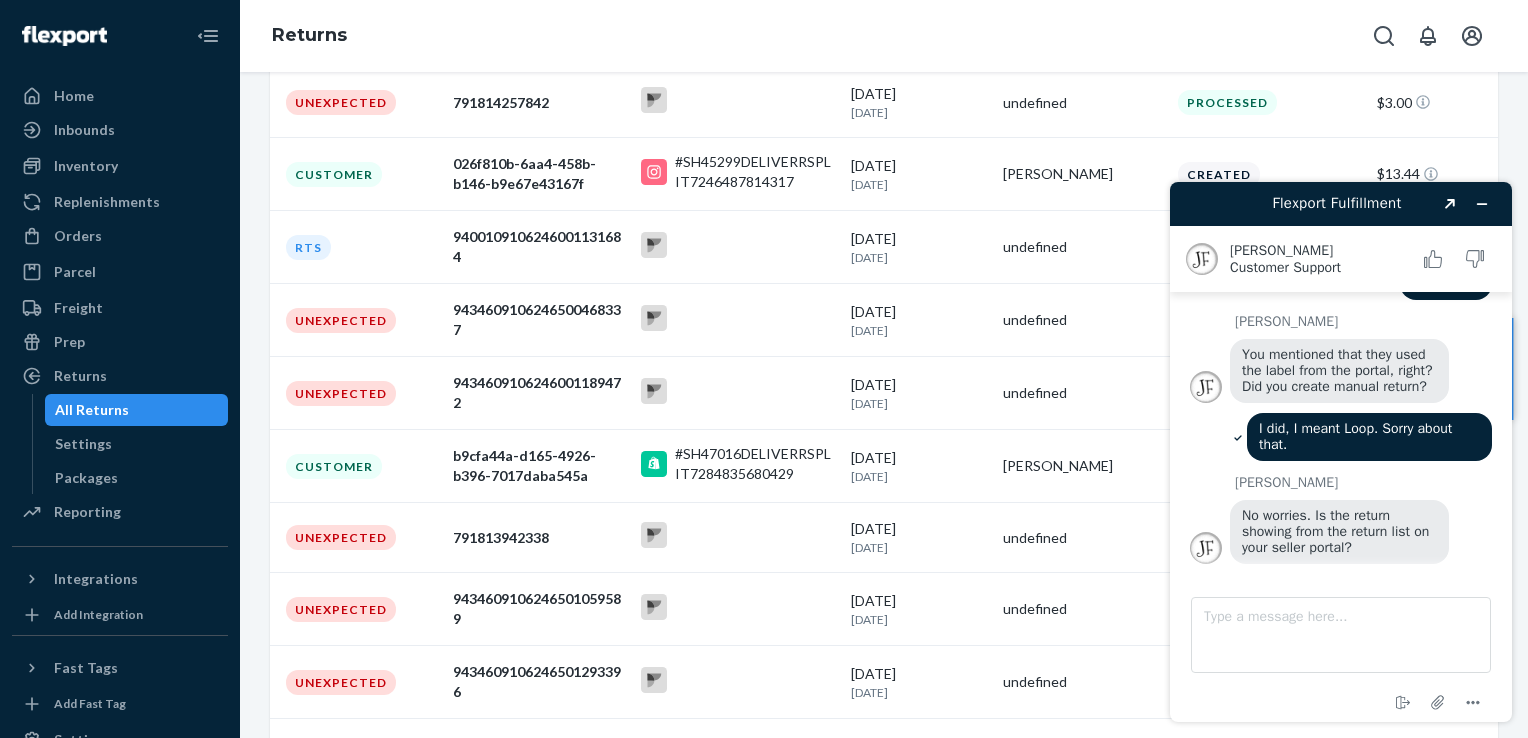 scroll, scrollTop: 4116, scrollLeft: 0, axis: vertical 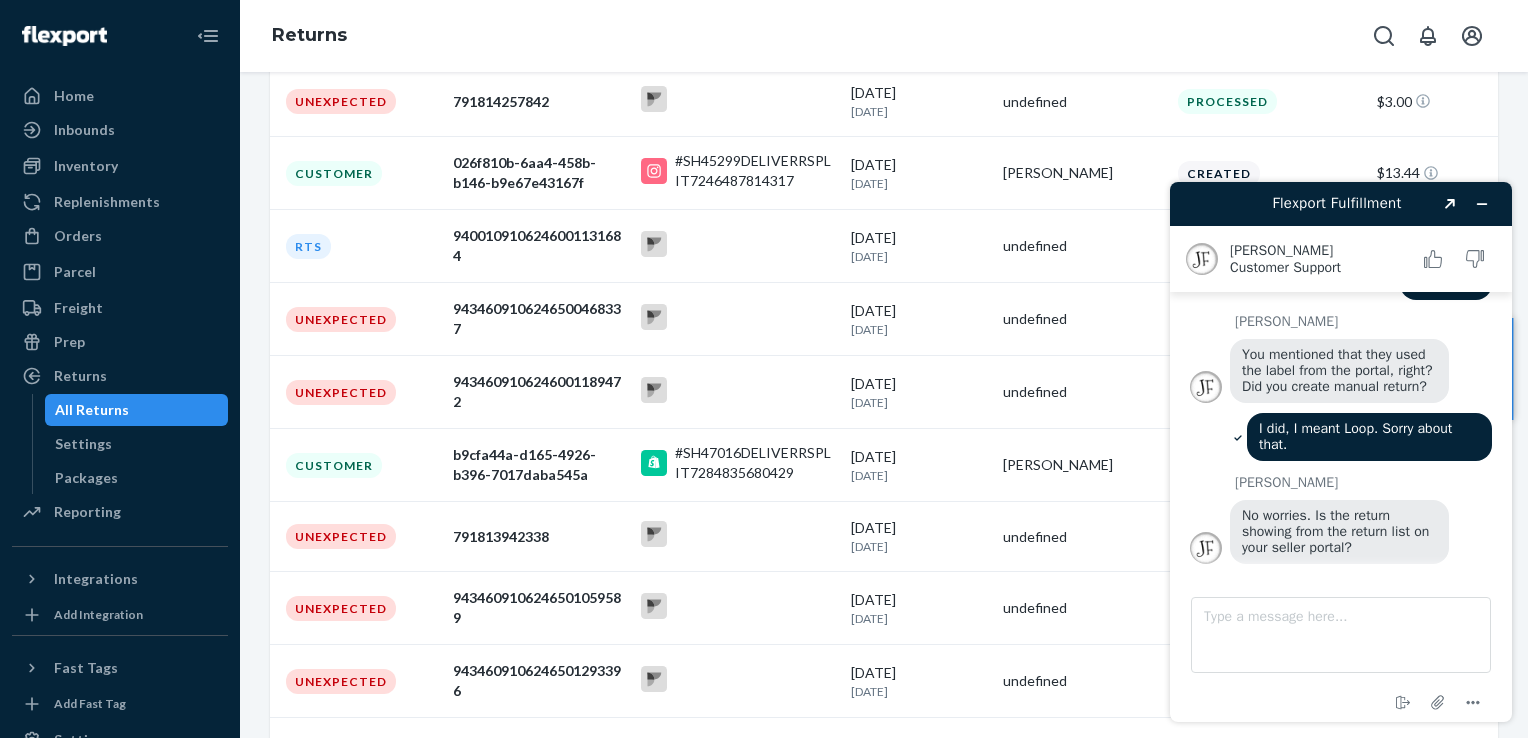 click on "All Returns" at bounding box center [92, 410] 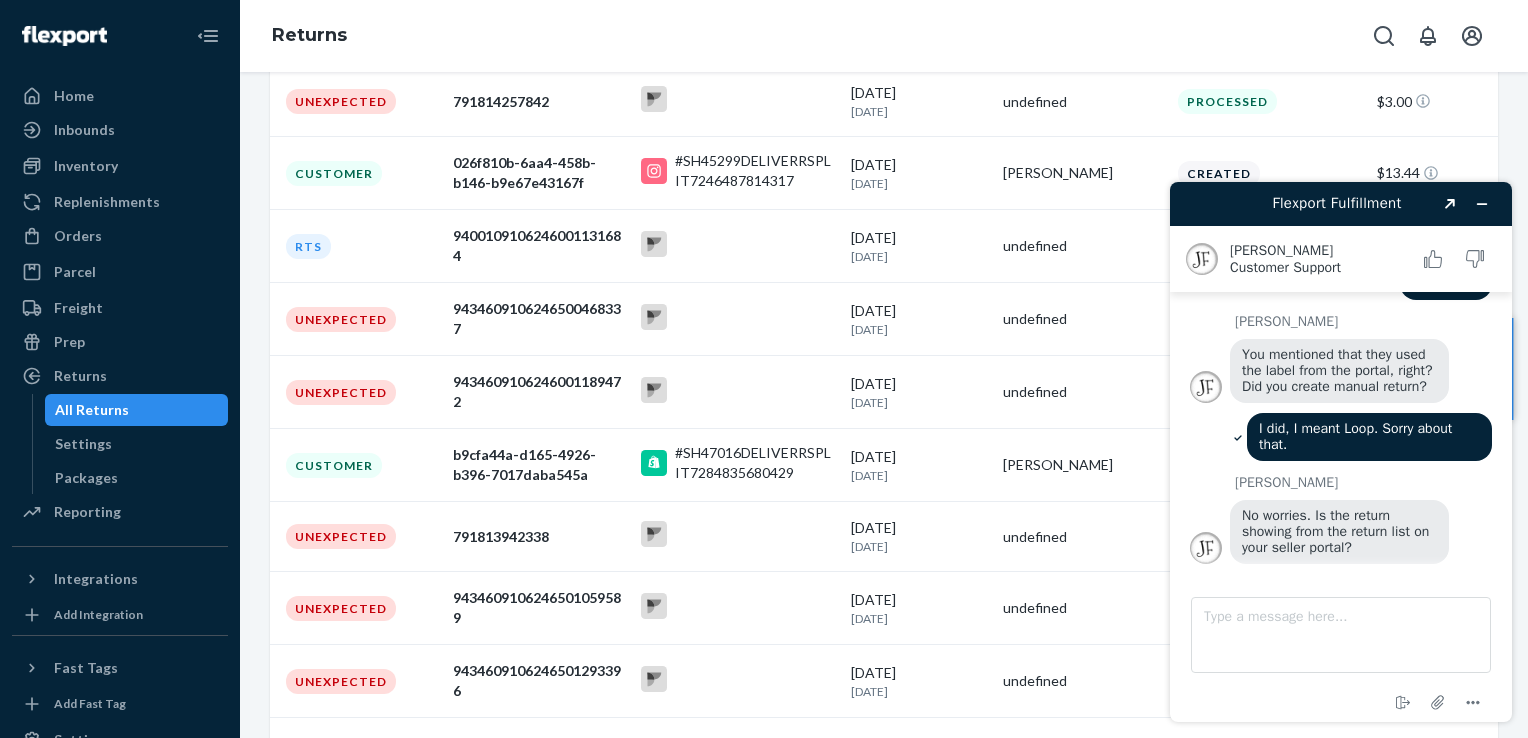 click on "All Returns" at bounding box center (92, 410) 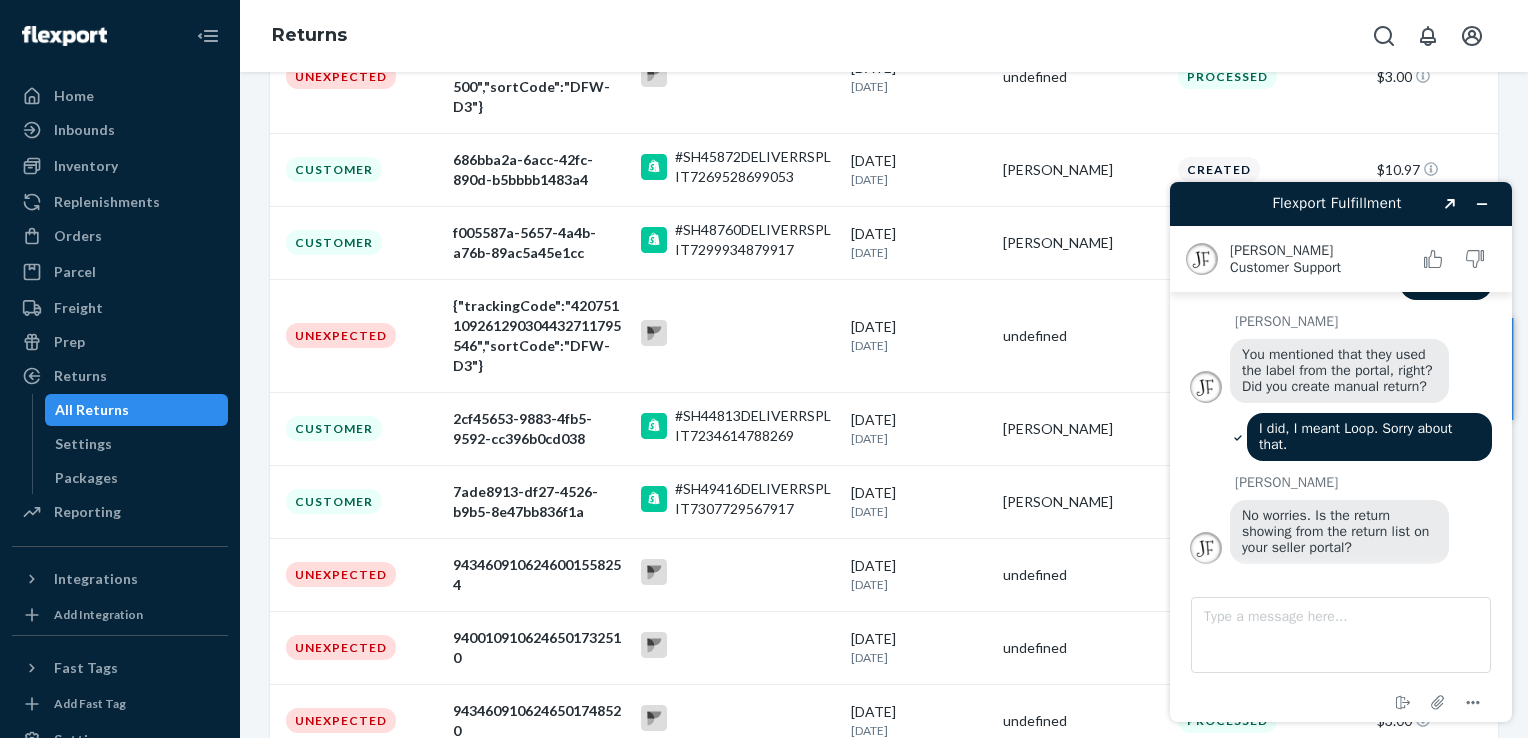 scroll, scrollTop: 0, scrollLeft: 0, axis: both 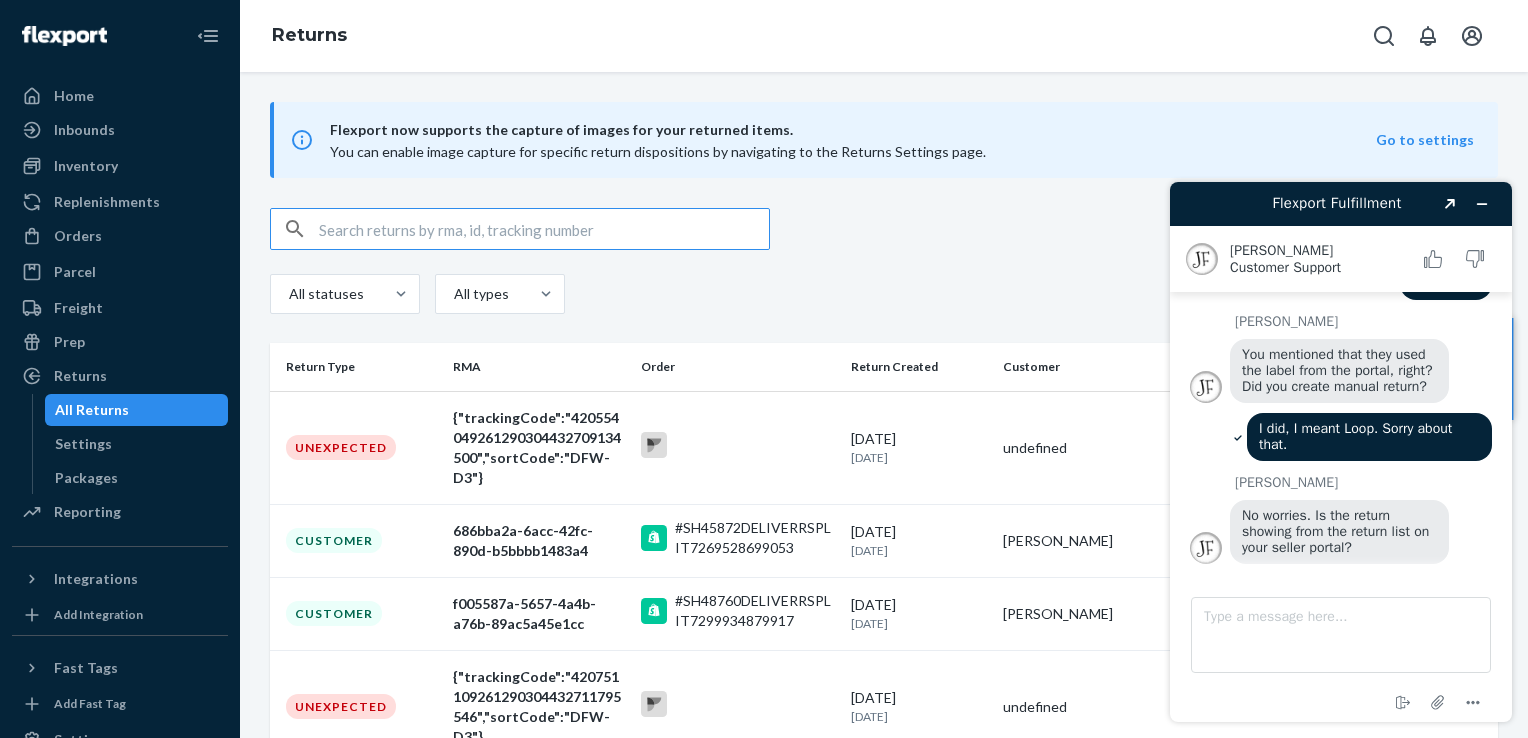 paste on "#SH48993" 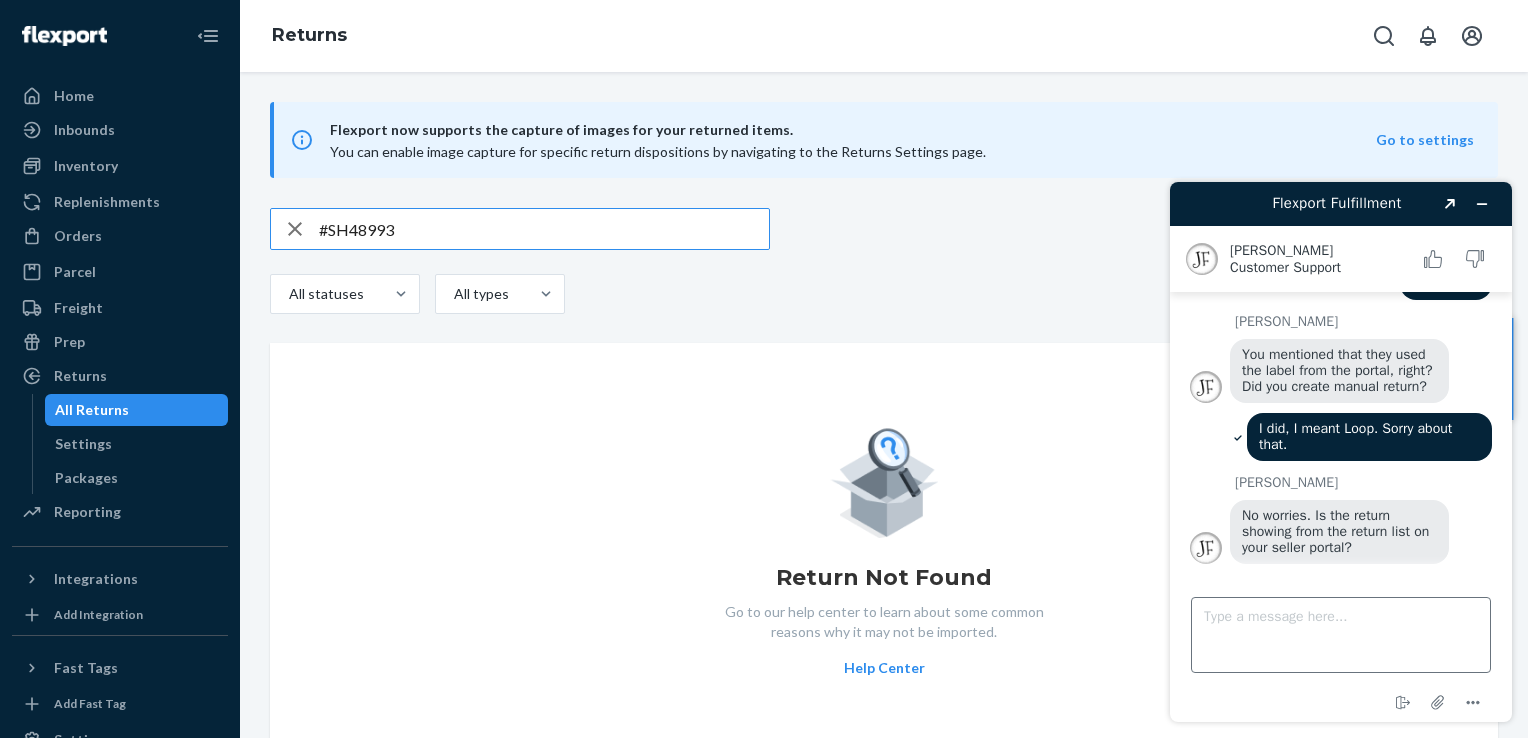 type on "#SH48993" 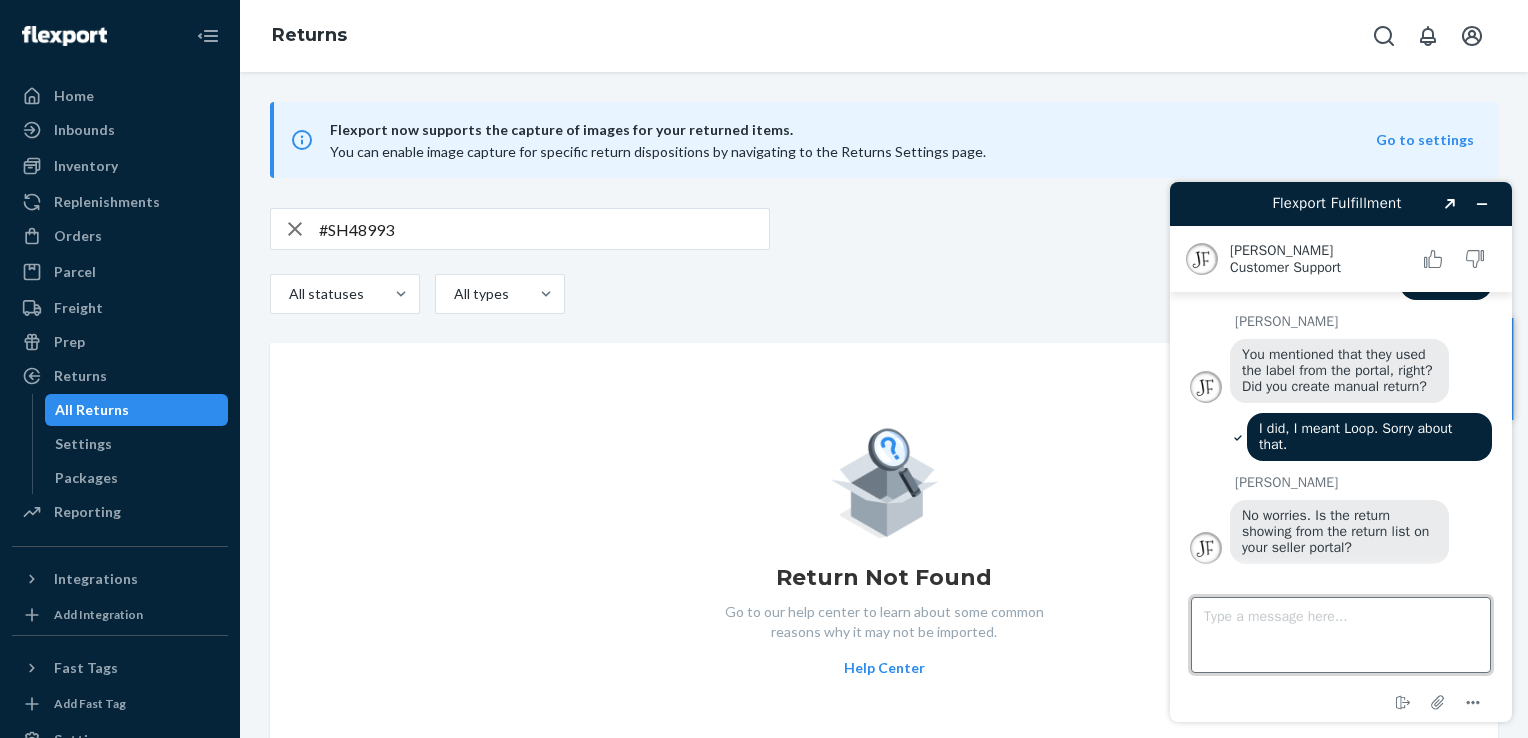 click on "Type a message here..." at bounding box center (1341, 635) 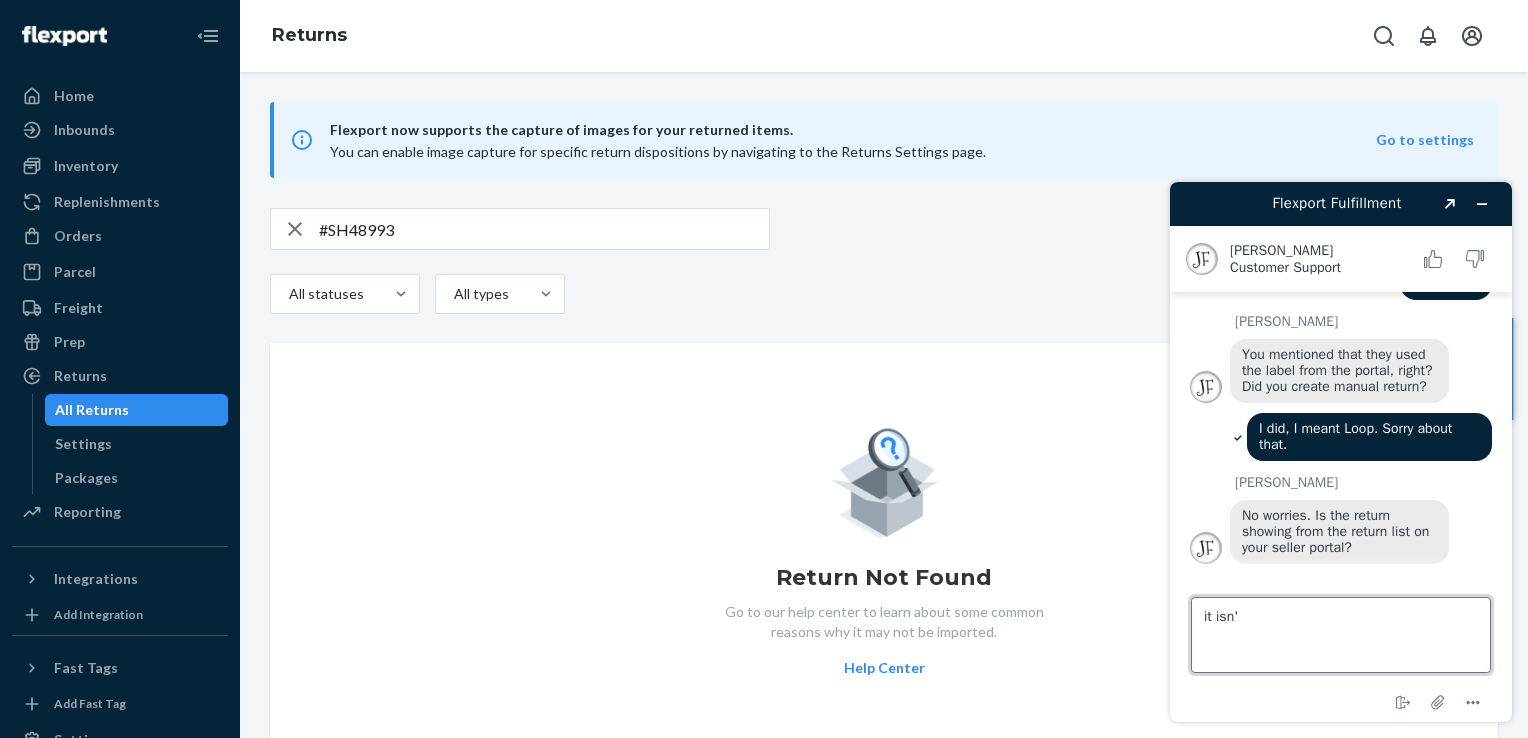 type on "it isn't" 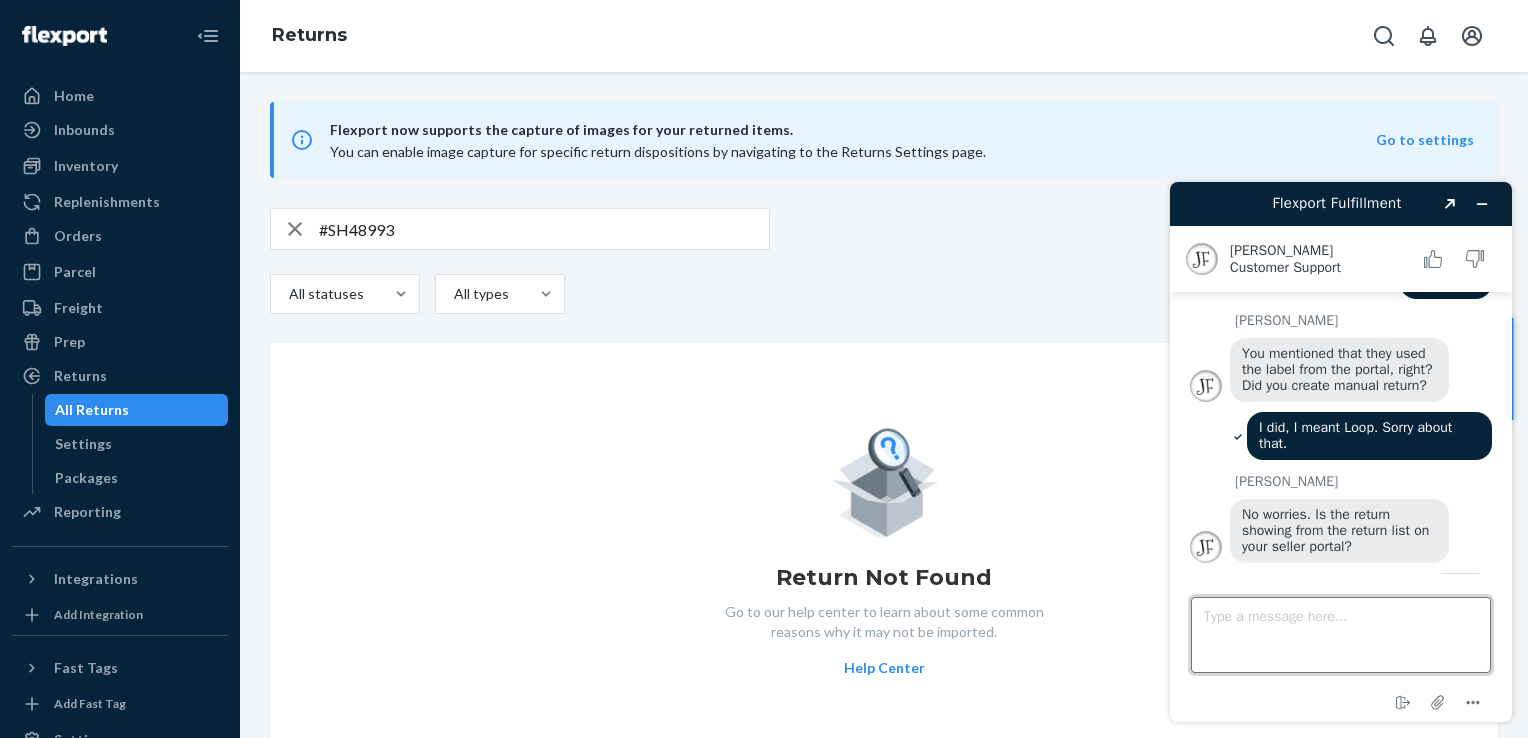 scroll, scrollTop: 490, scrollLeft: 0, axis: vertical 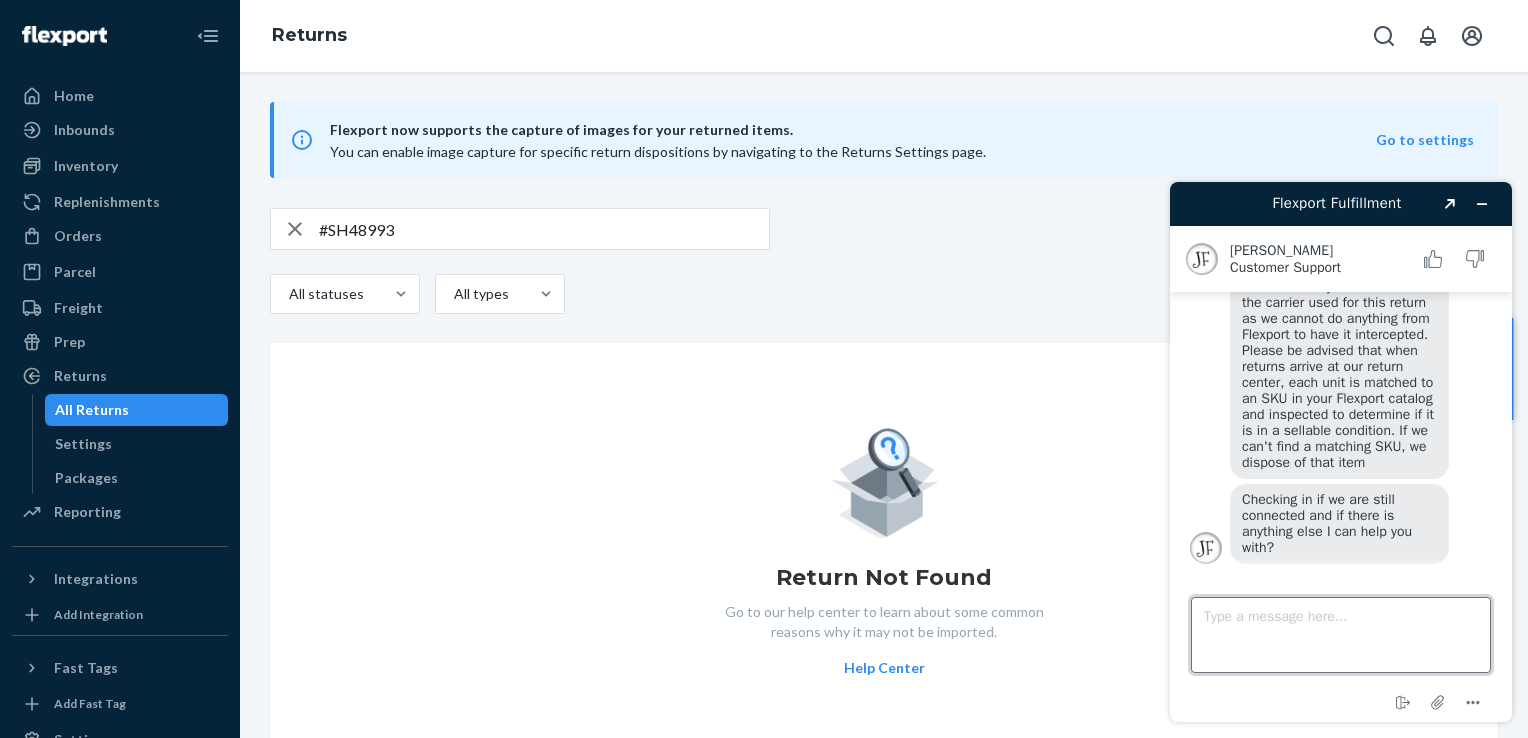 click on "Type a message here..." at bounding box center [1341, 635] 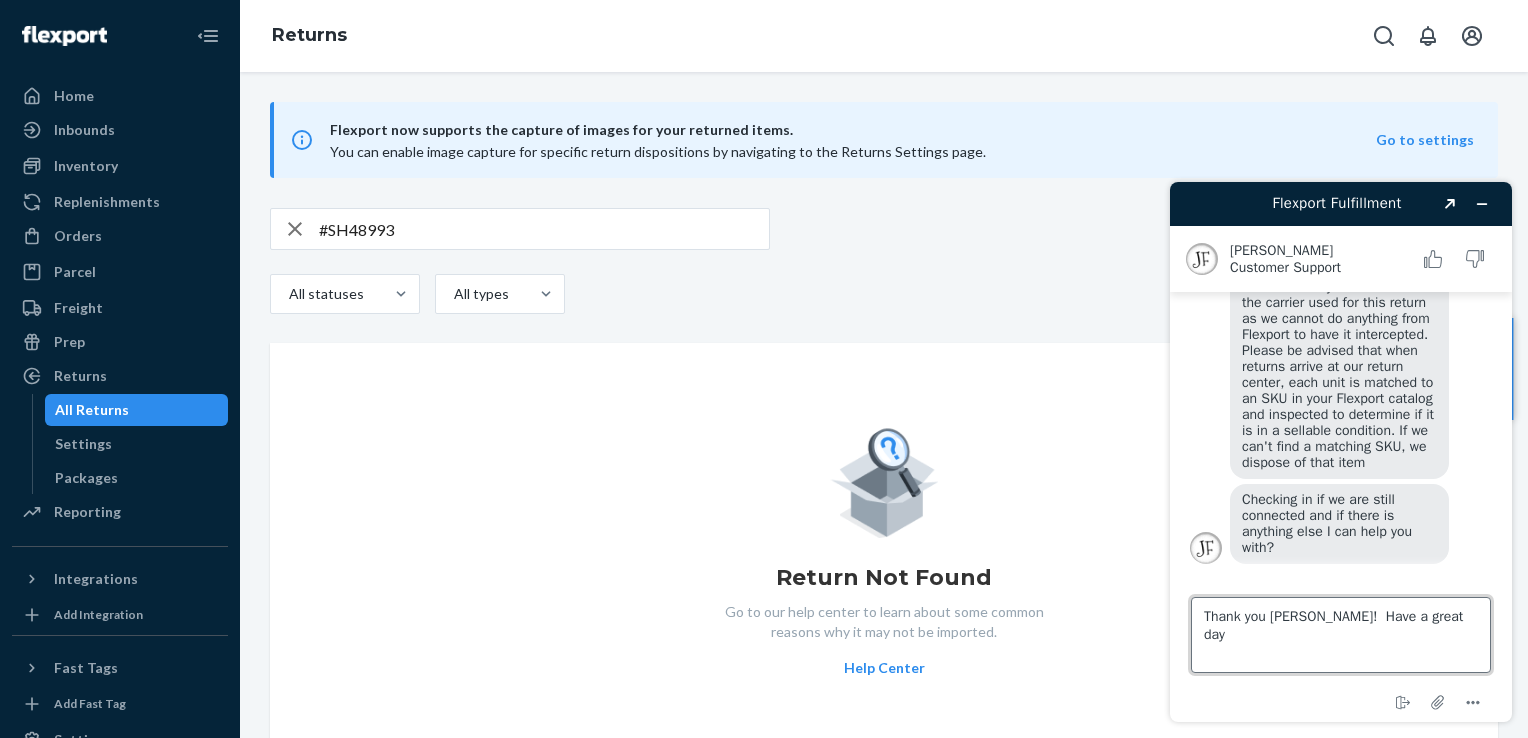 type on "Thank you [PERSON_NAME]!  Have a great day!" 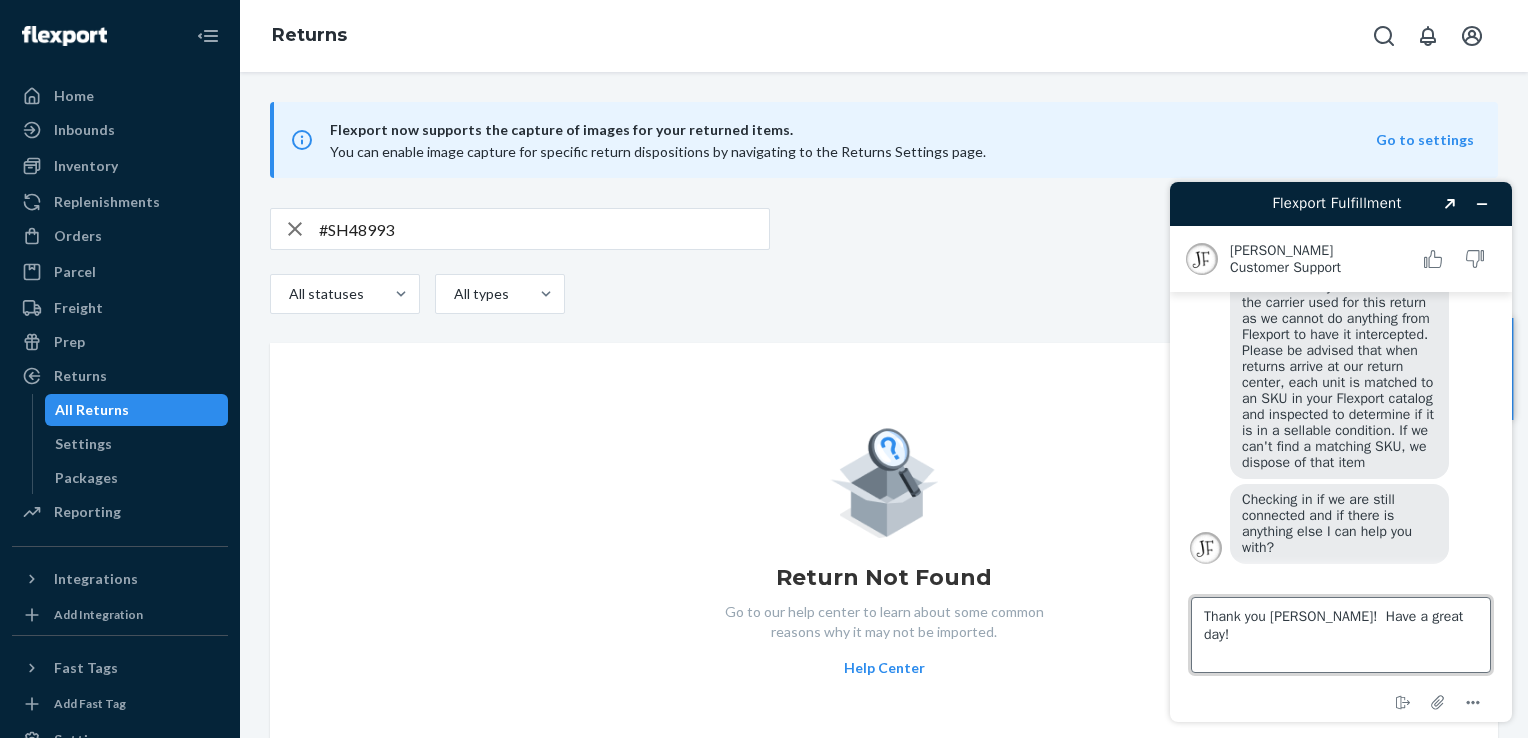 type 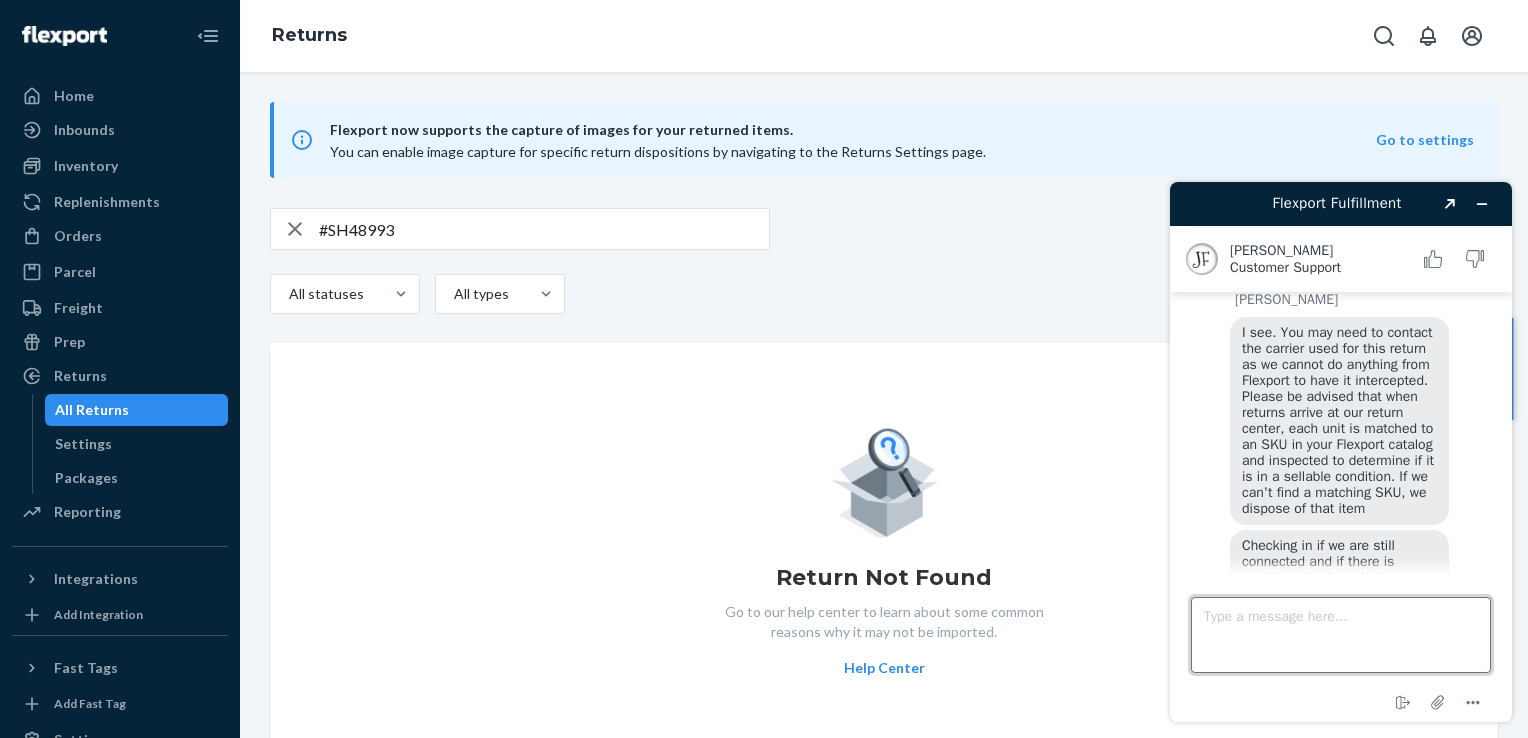 scroll, scrollTop: 771, scrollLeft: 0, axis: vertical 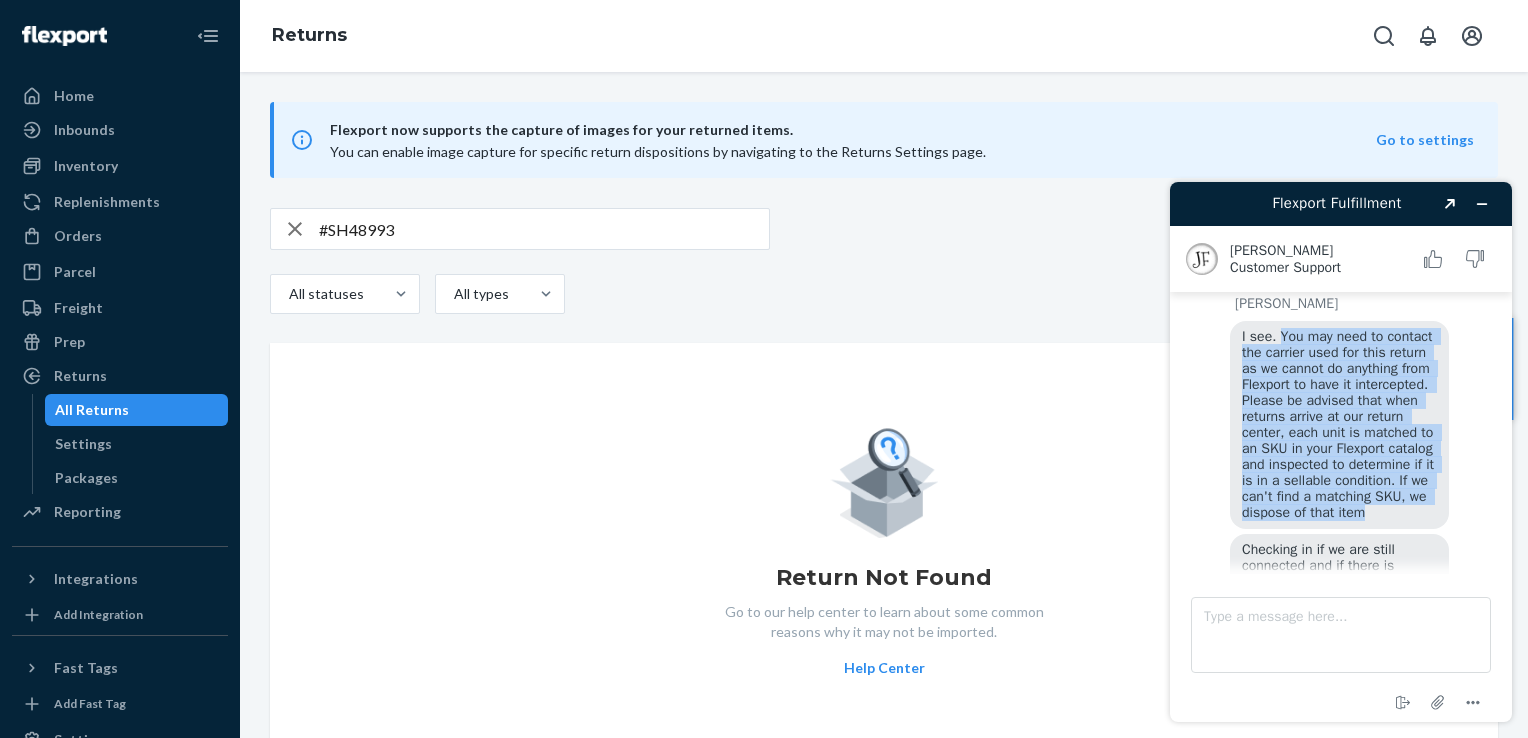 drag, startPoint x: 1276, startPoint y: 339, endPoint x: 1408, endPoint y: 514, distance: 219.20082 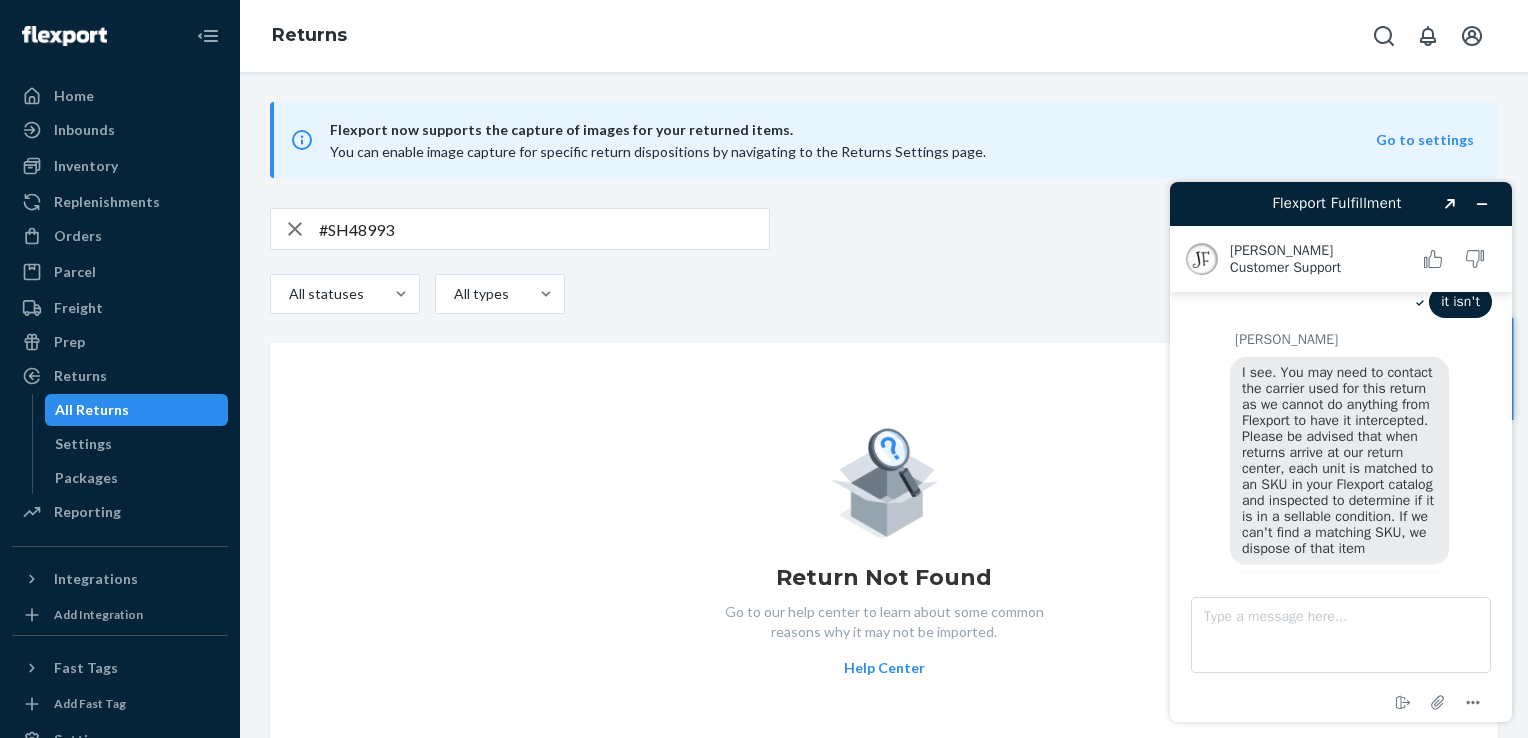 scroll, scrollTop: 728, scrollLeft: 0, axis: vertical 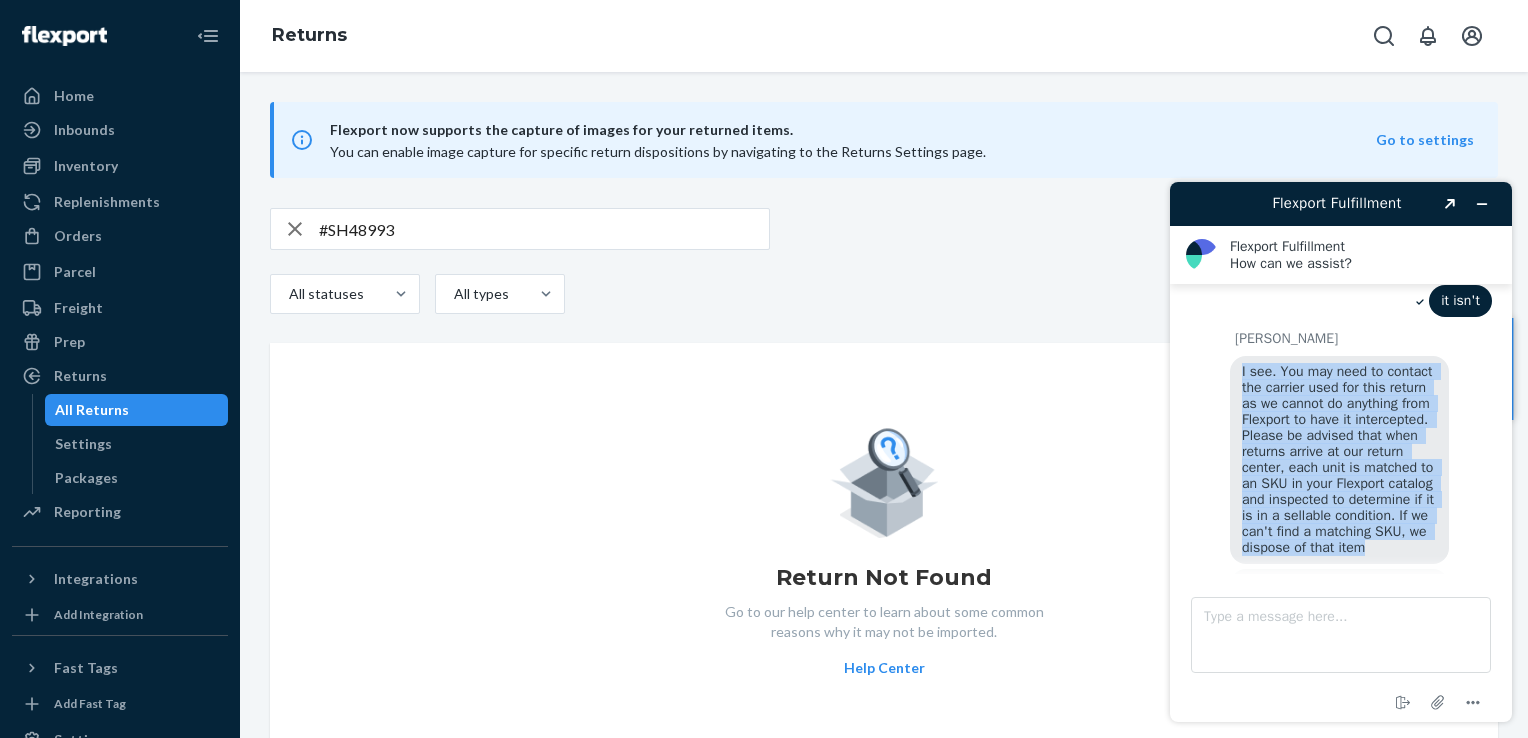 drag, startPoint x: 1240, startPoint y: 375, endPoint x: 1424, endPoint y: 552, distance: 255.31354 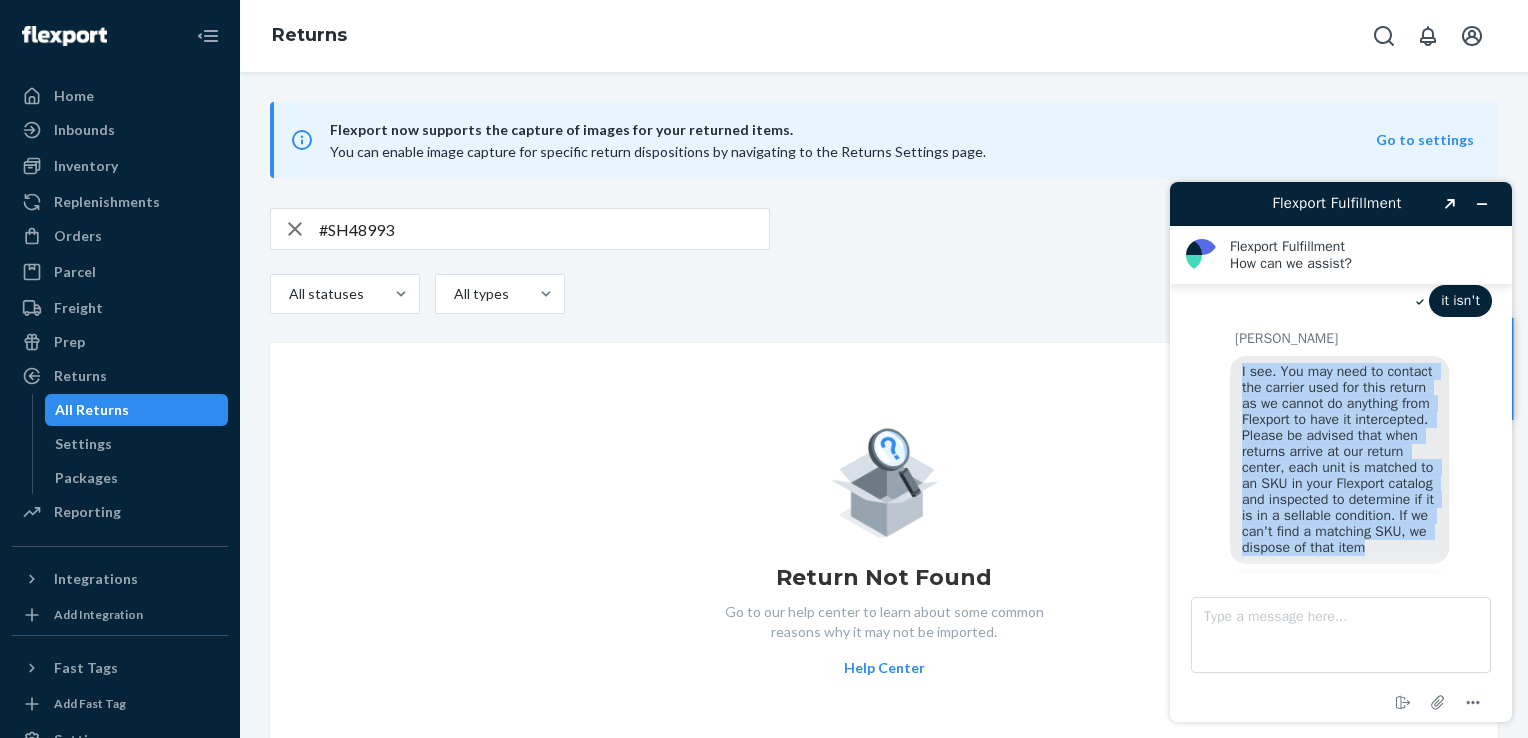 copy on "I see. You may need to contact the carrier used for this return as we cannot do anything from Flexport to have it intercepted. Please be advised that when returns arrive at our return center, each unit is matched to an SKU in your Flexport catalog and inspected to determine if it is in a sellable condition. If we can't find a matching SKU, we dispose of that item" 